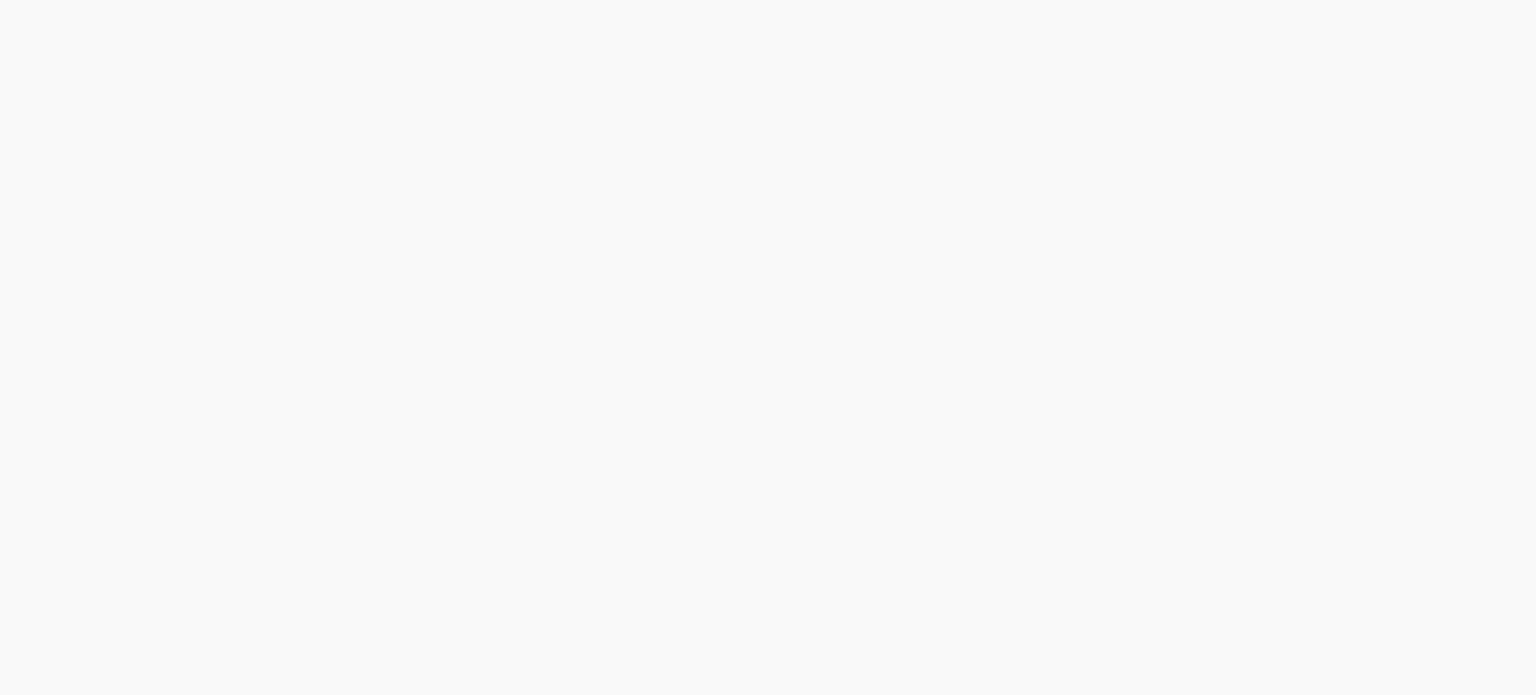 scroll, scrollTop: 0, scrollLeft: 0, axis: both 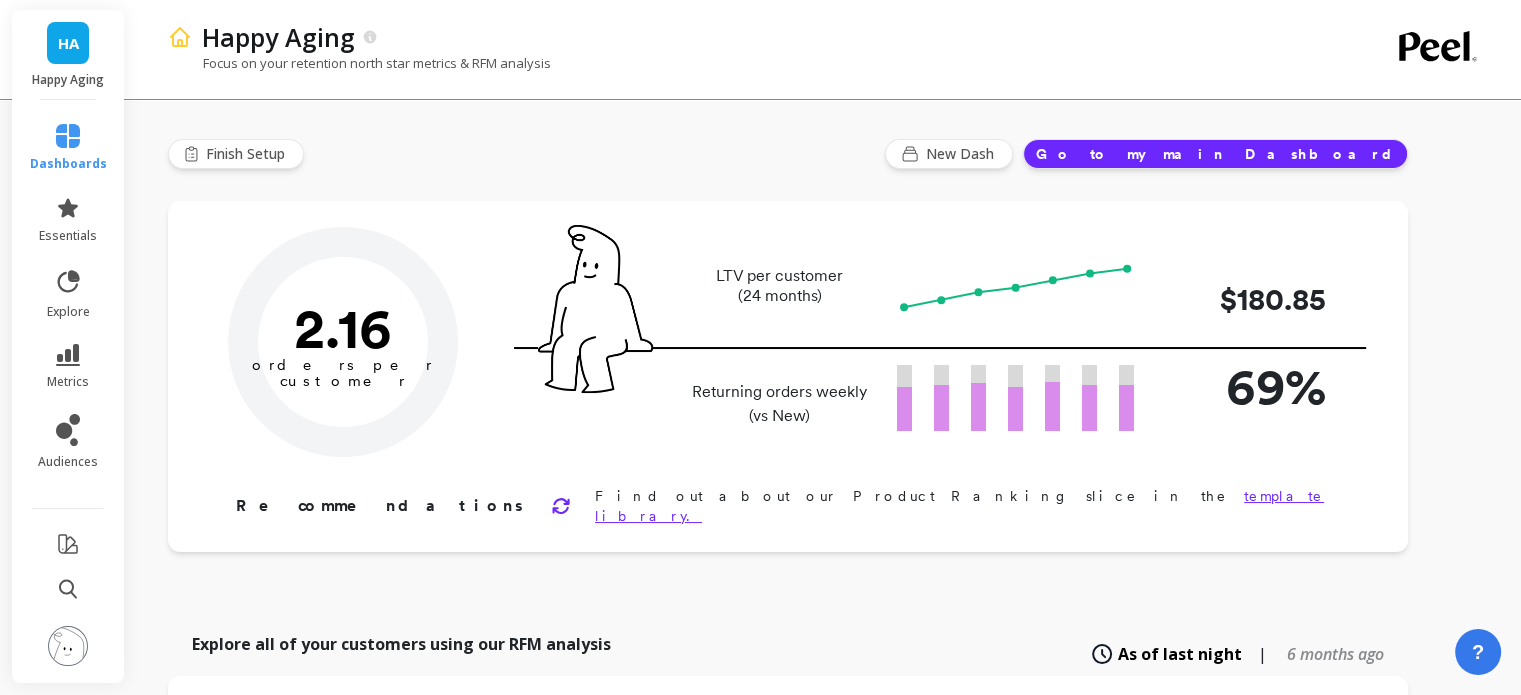 type on "Champions" 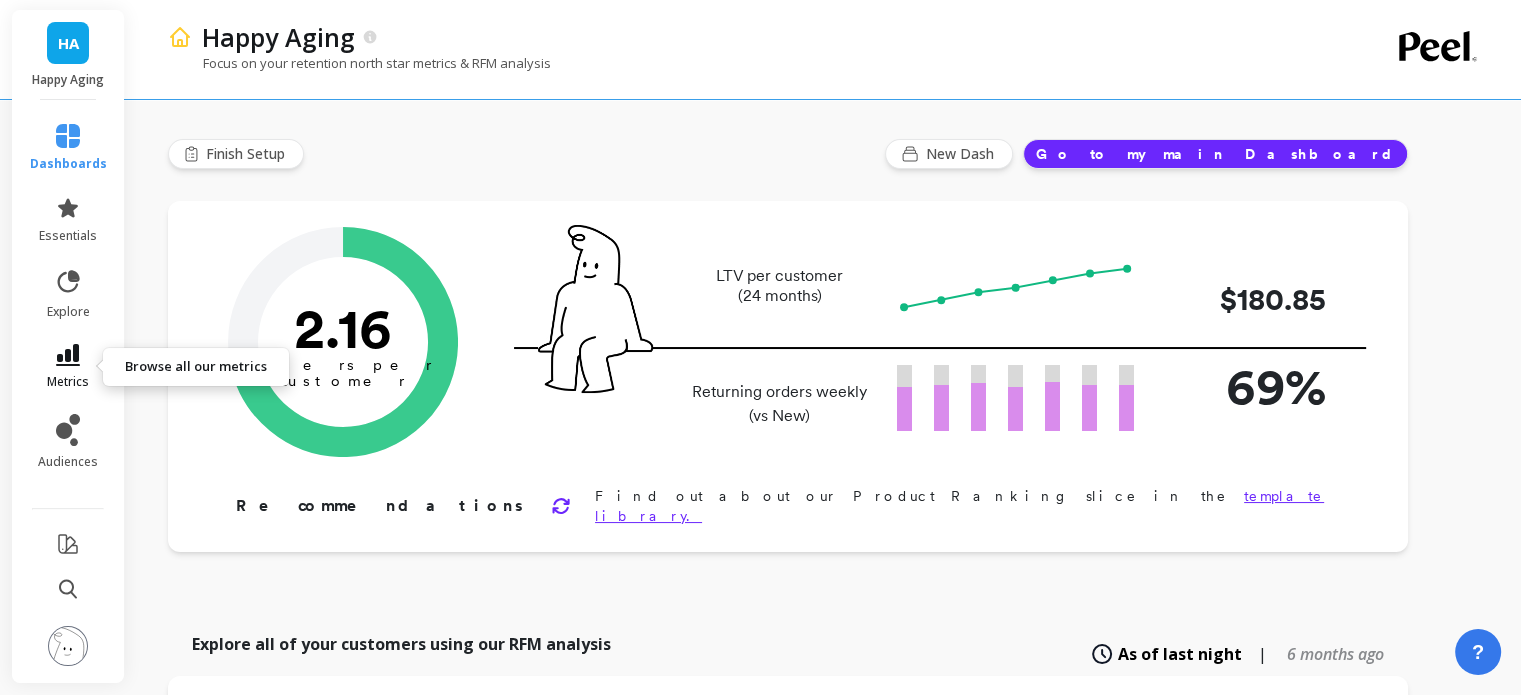 click on "metrics" at bounding box center [68, 382] 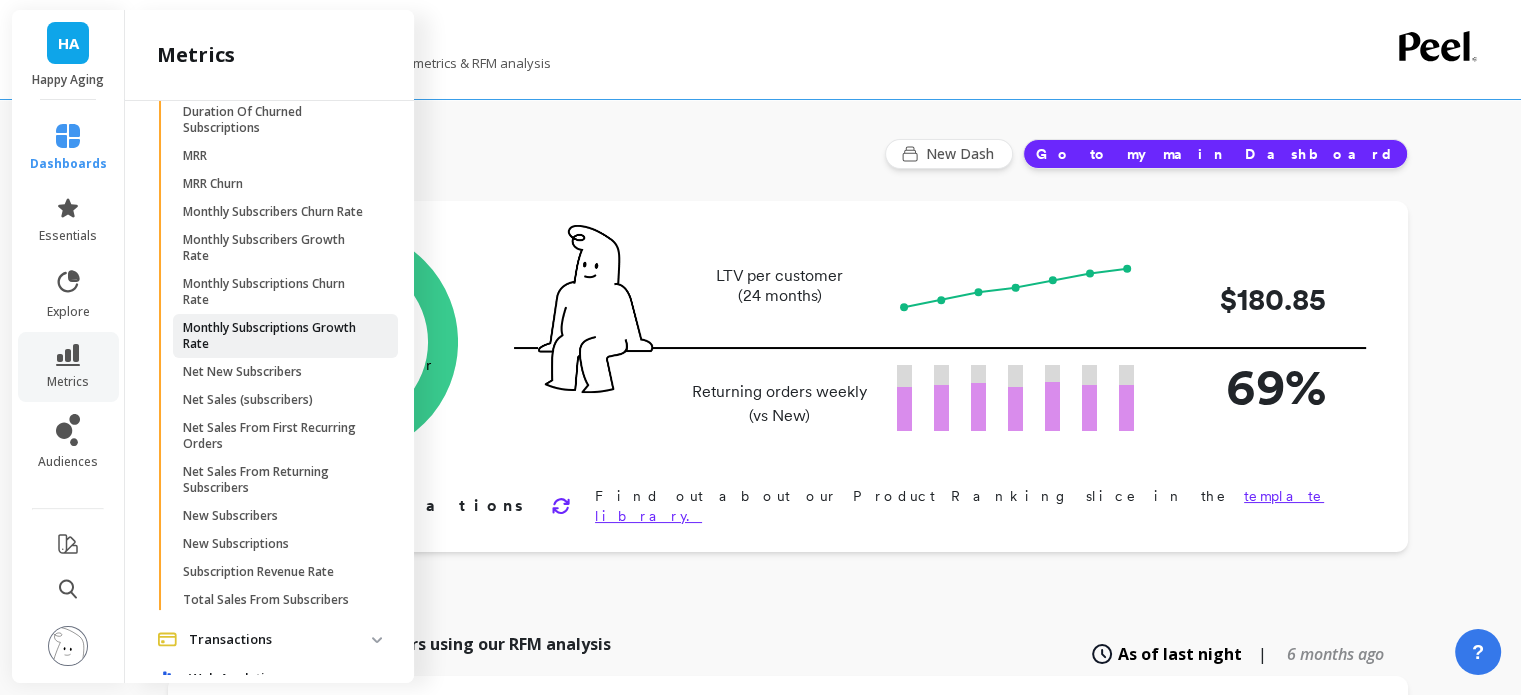scroll, scrollTop: 4032, scrollLeft: 0, axis: vertical 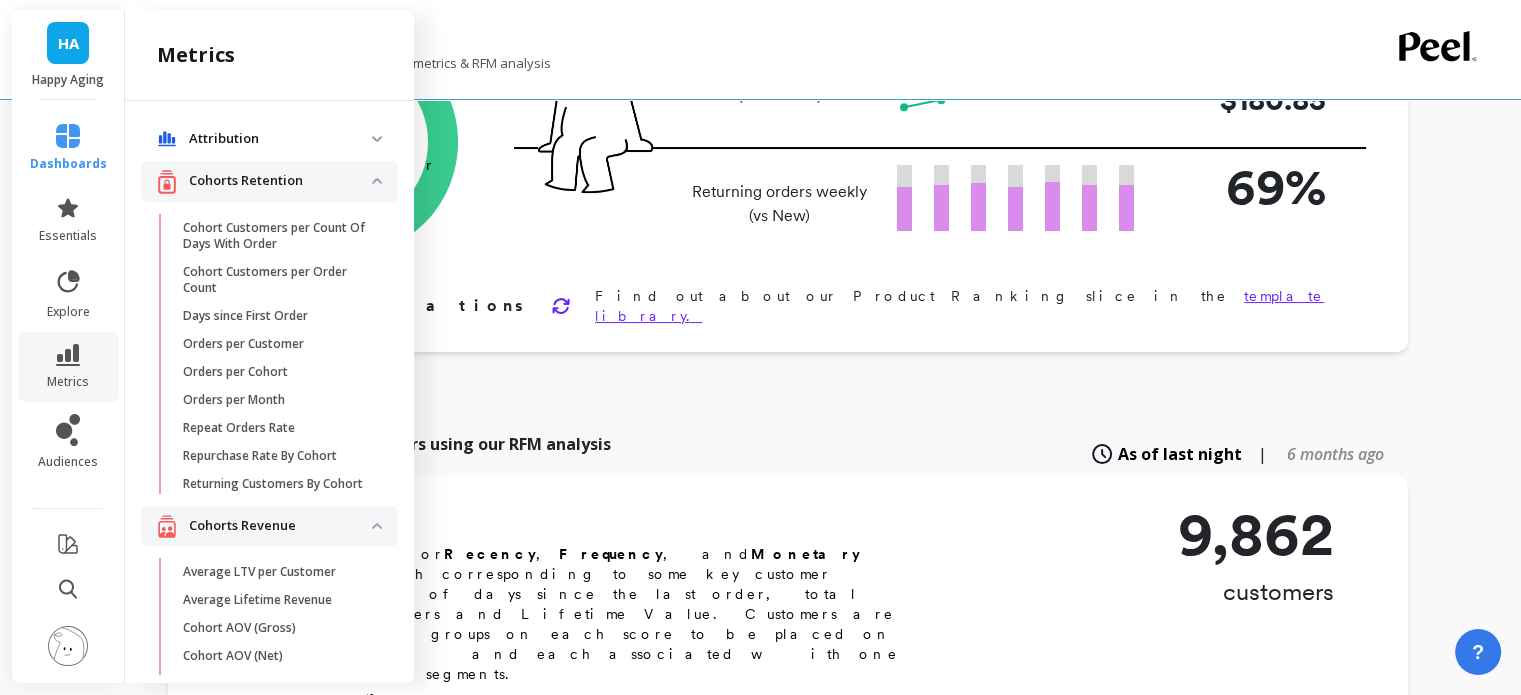 click on "Attribution" at bounding box center (280, 139) 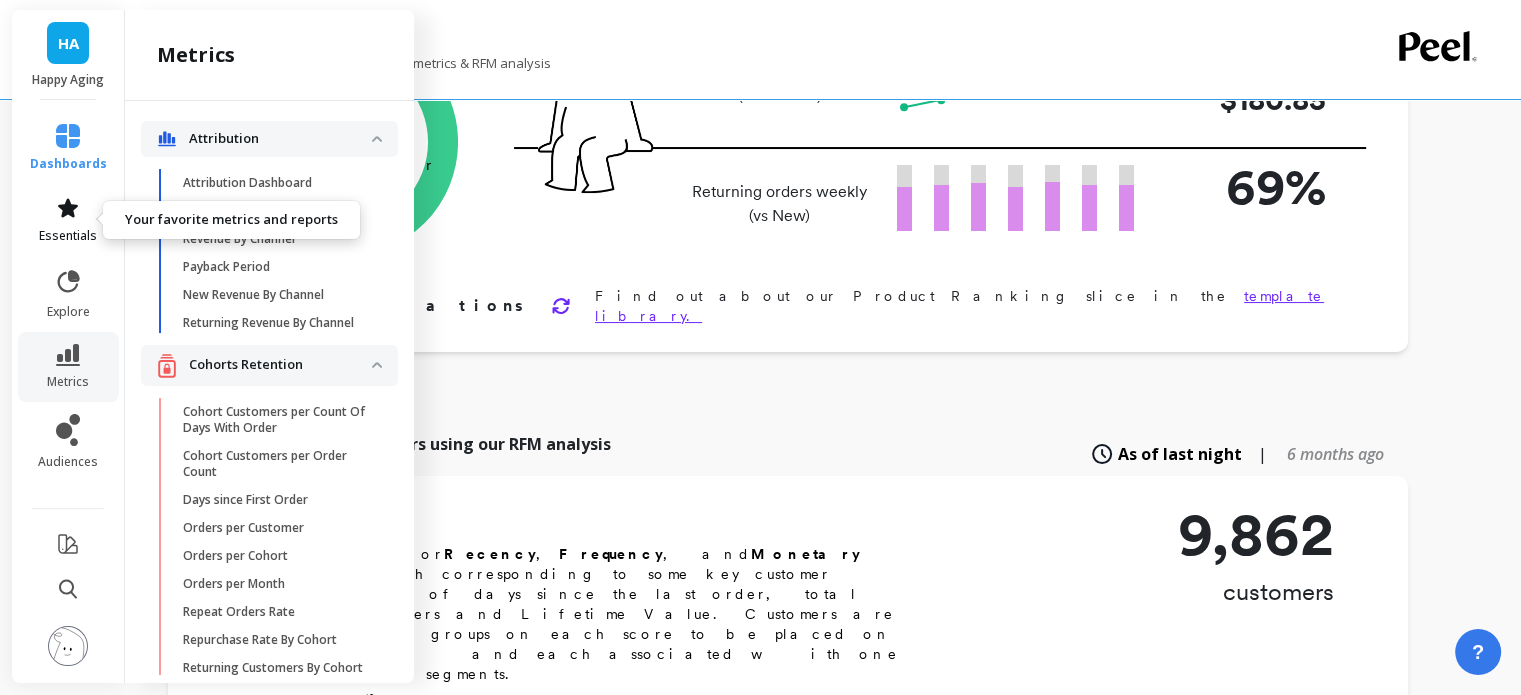 click 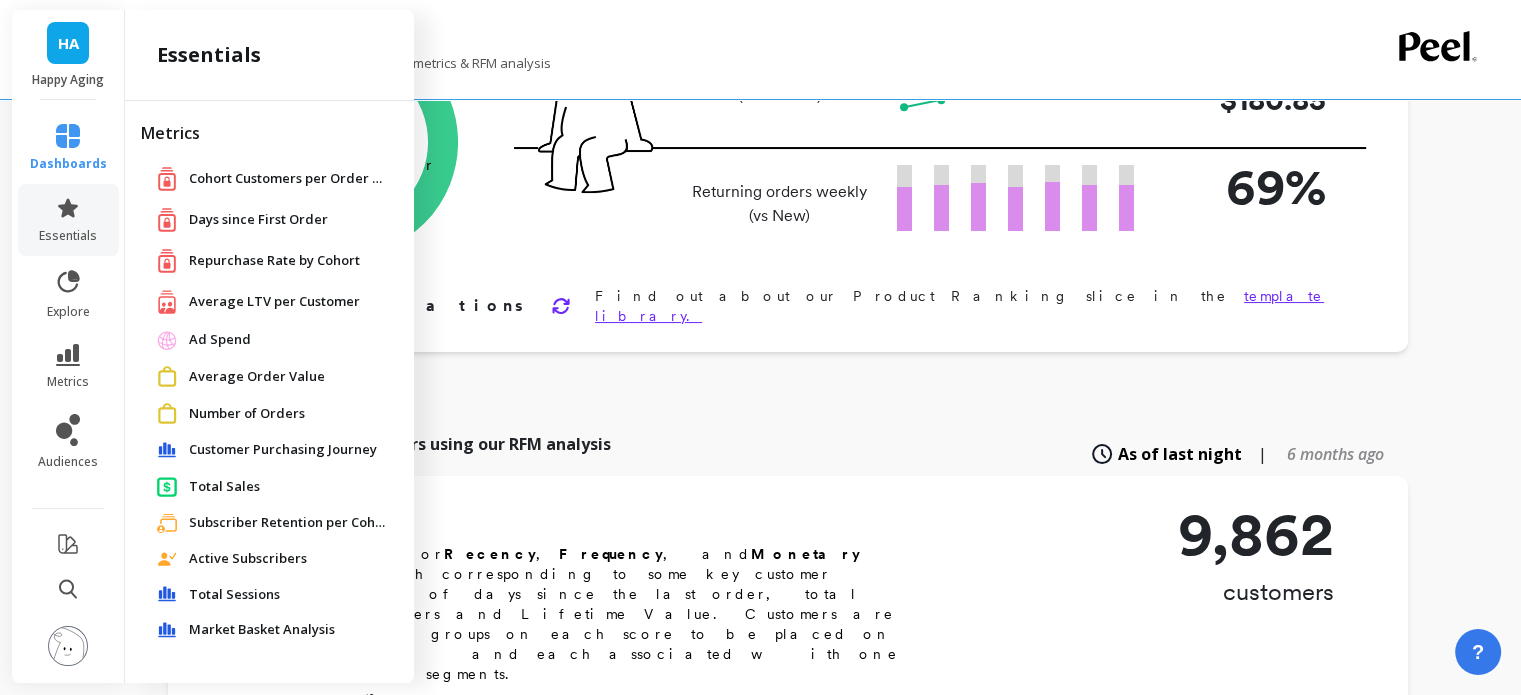 click on "Average LTV per Customer" at bounding box center (274, 302) 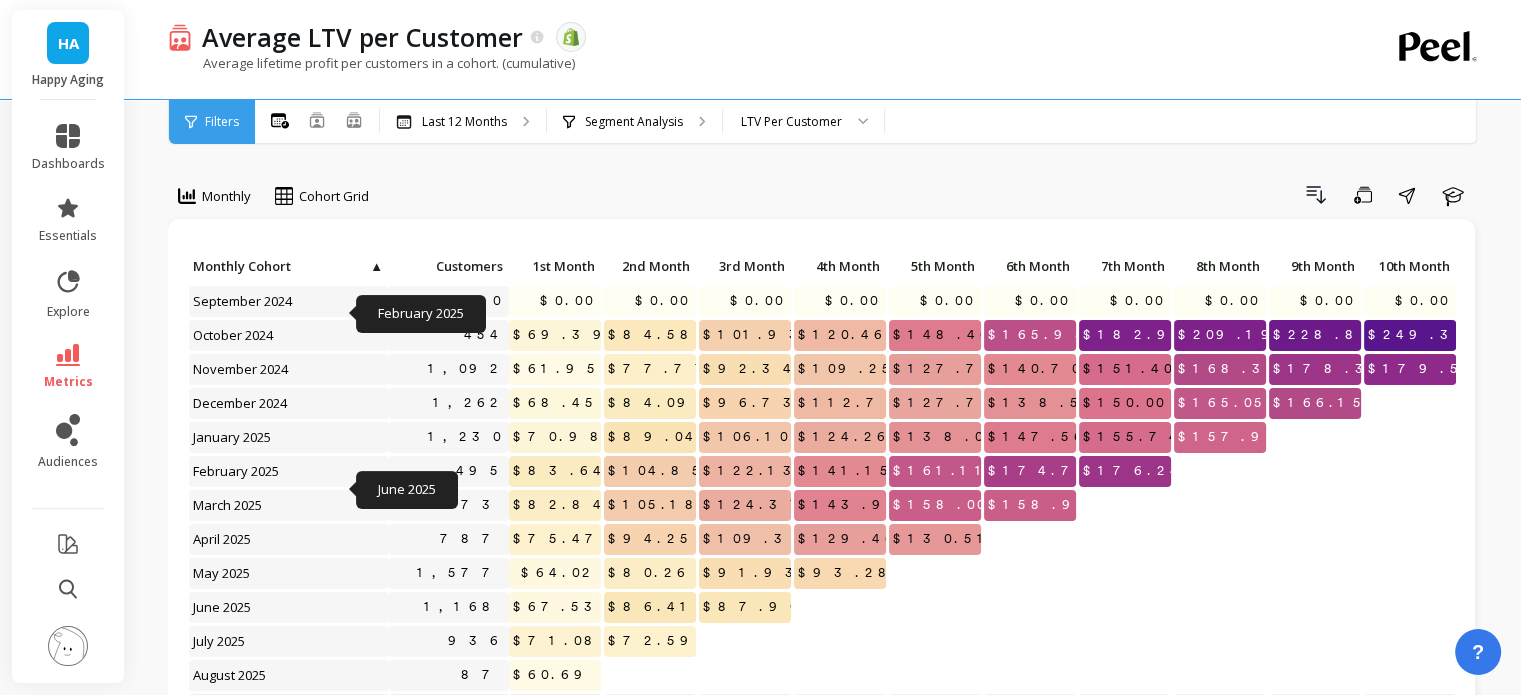scroll, scrollTop: 936, scrollLeft: 0, axis: vertical 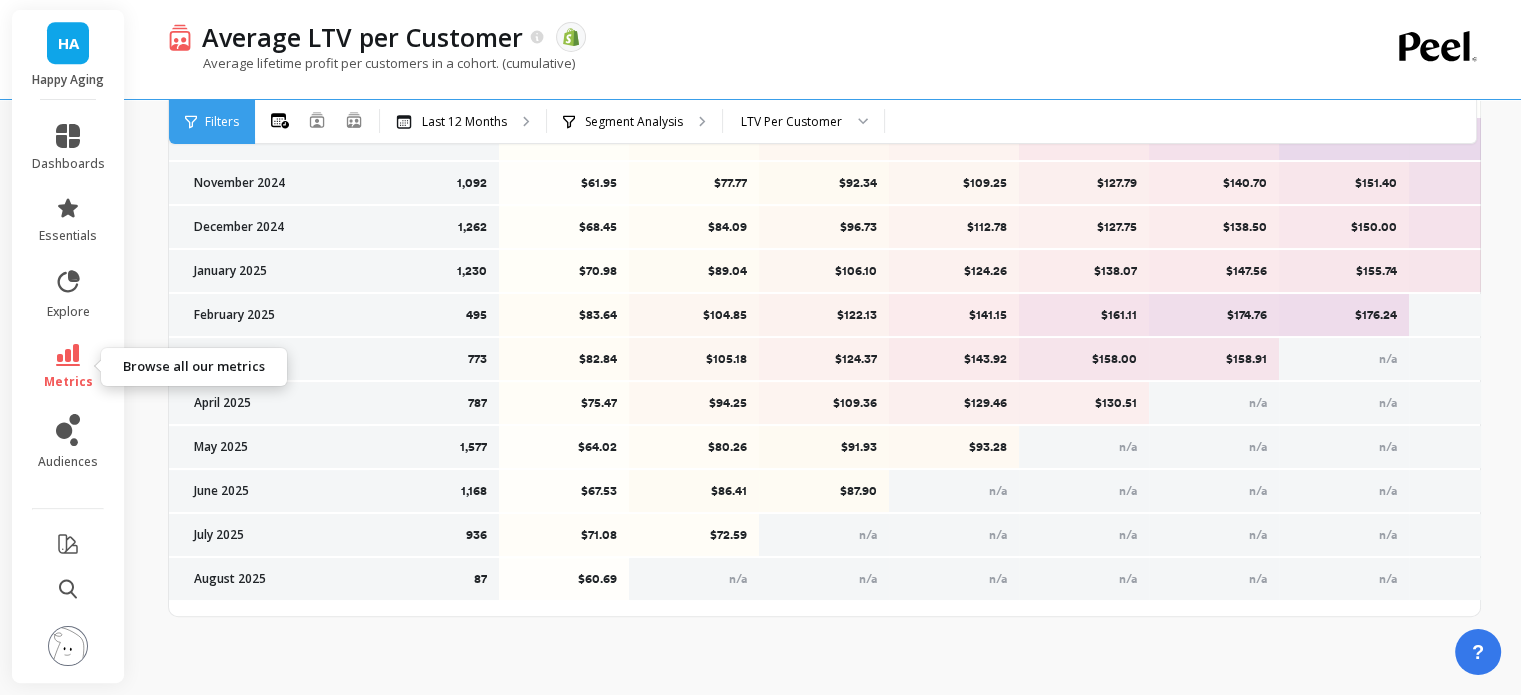 click 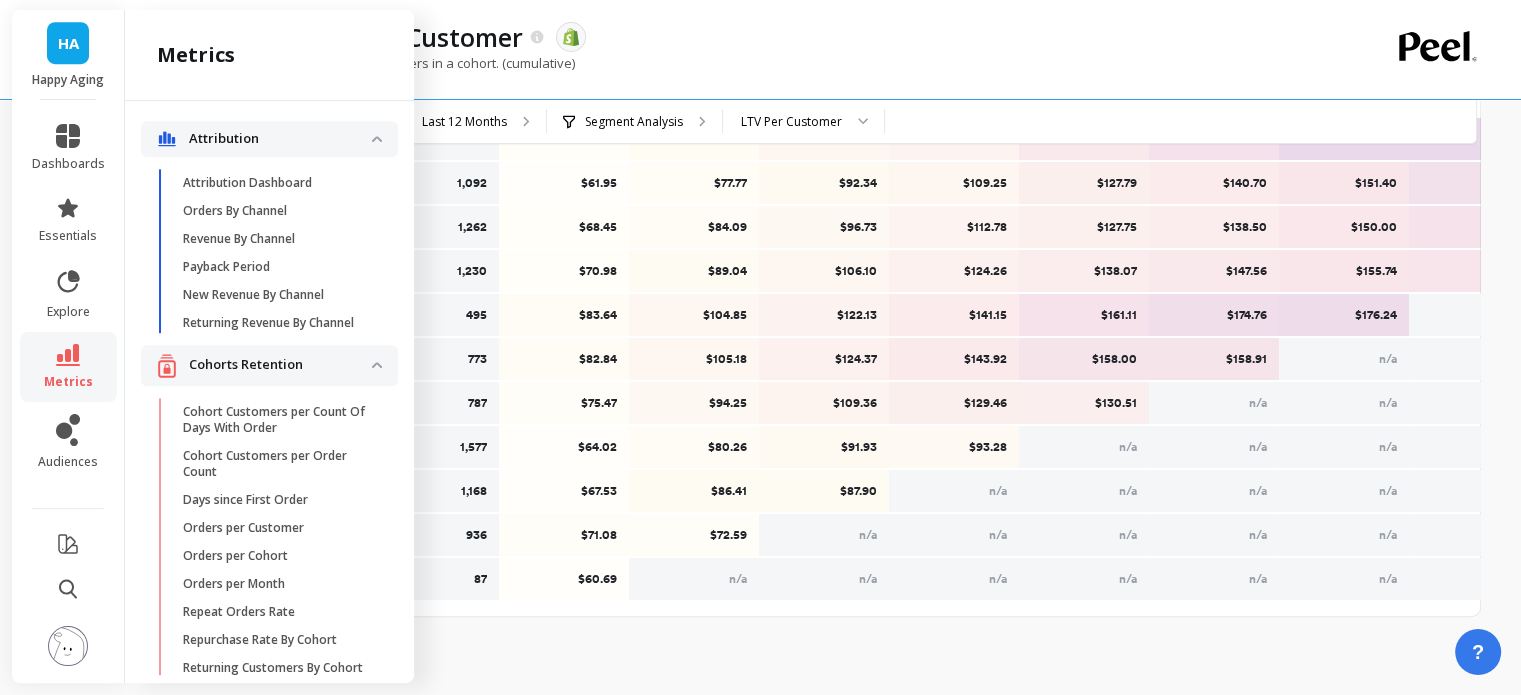click 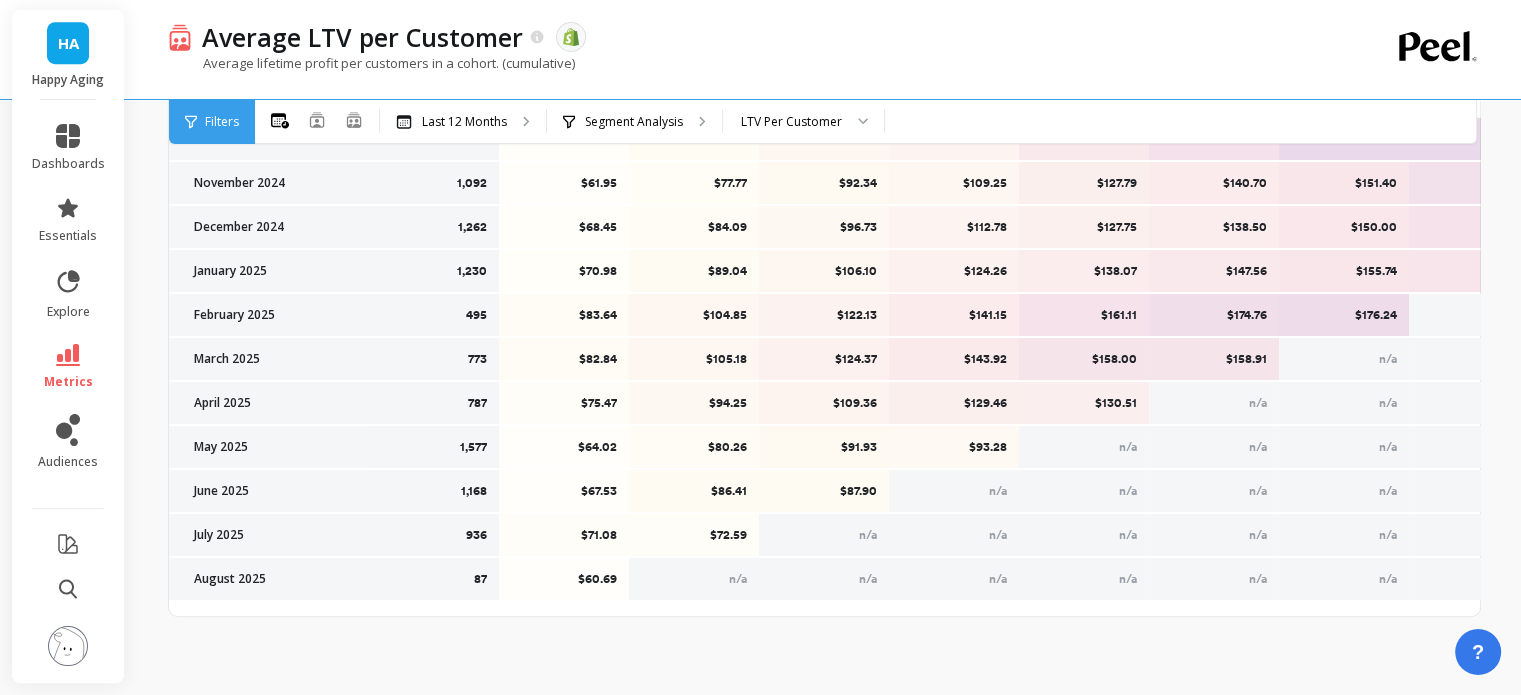 click 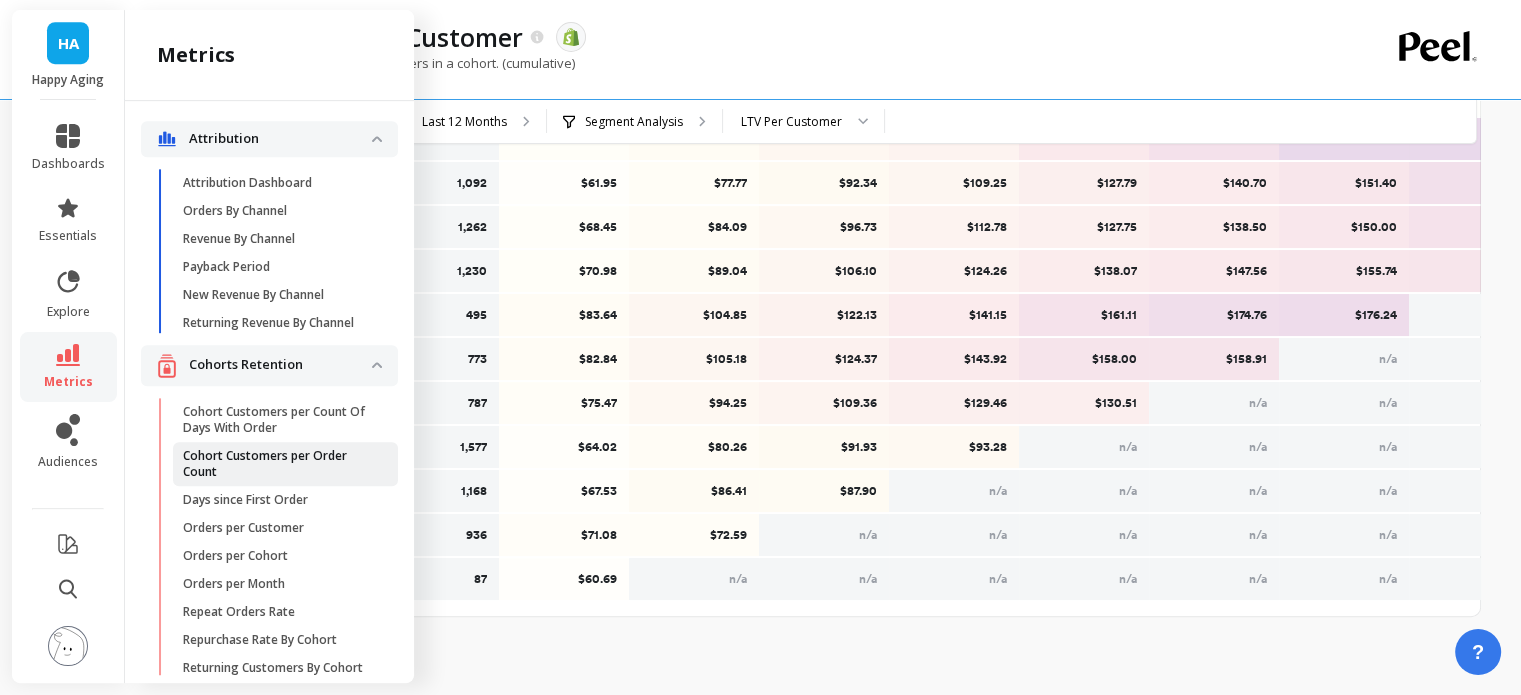 scroll, scrollTop: 836, scrollLeft: 0, axis: vertical 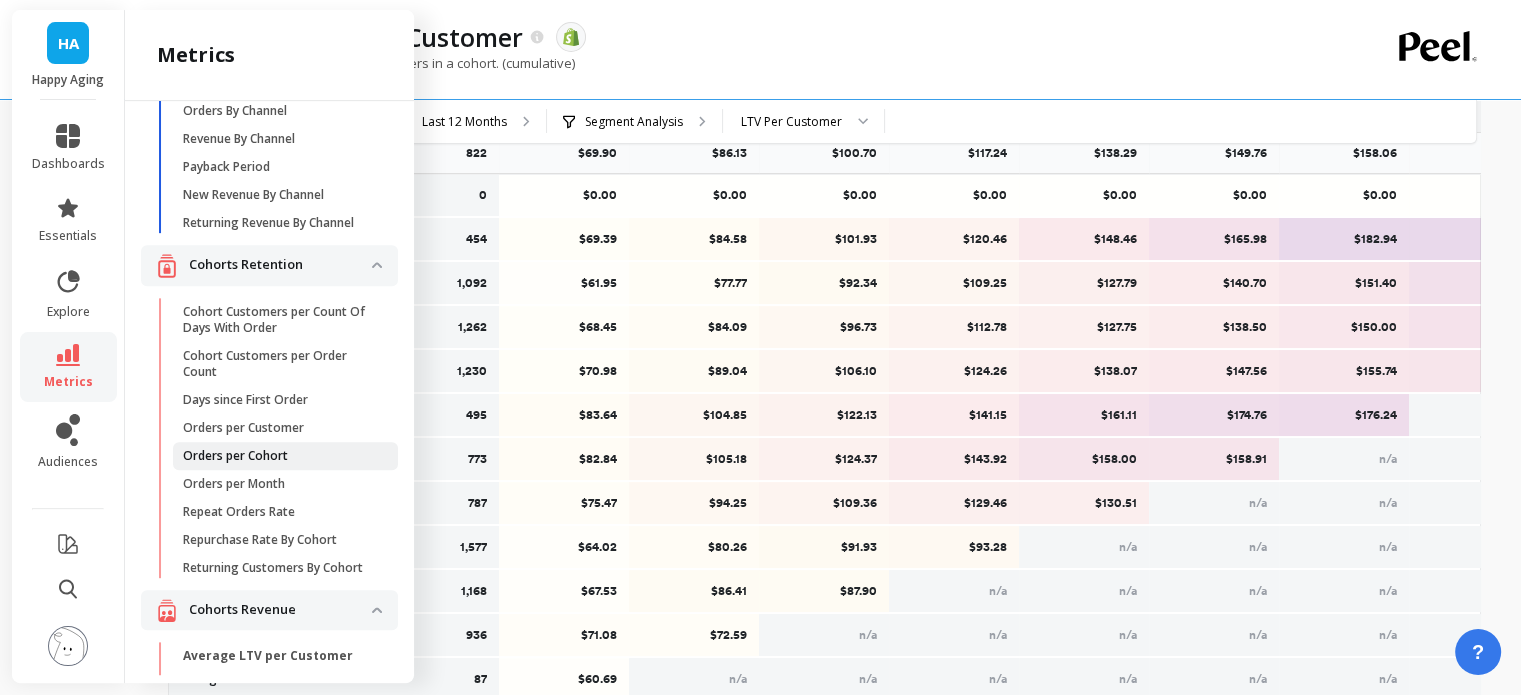 click on "Orders per Cohort" at bounding box center [235, 456] 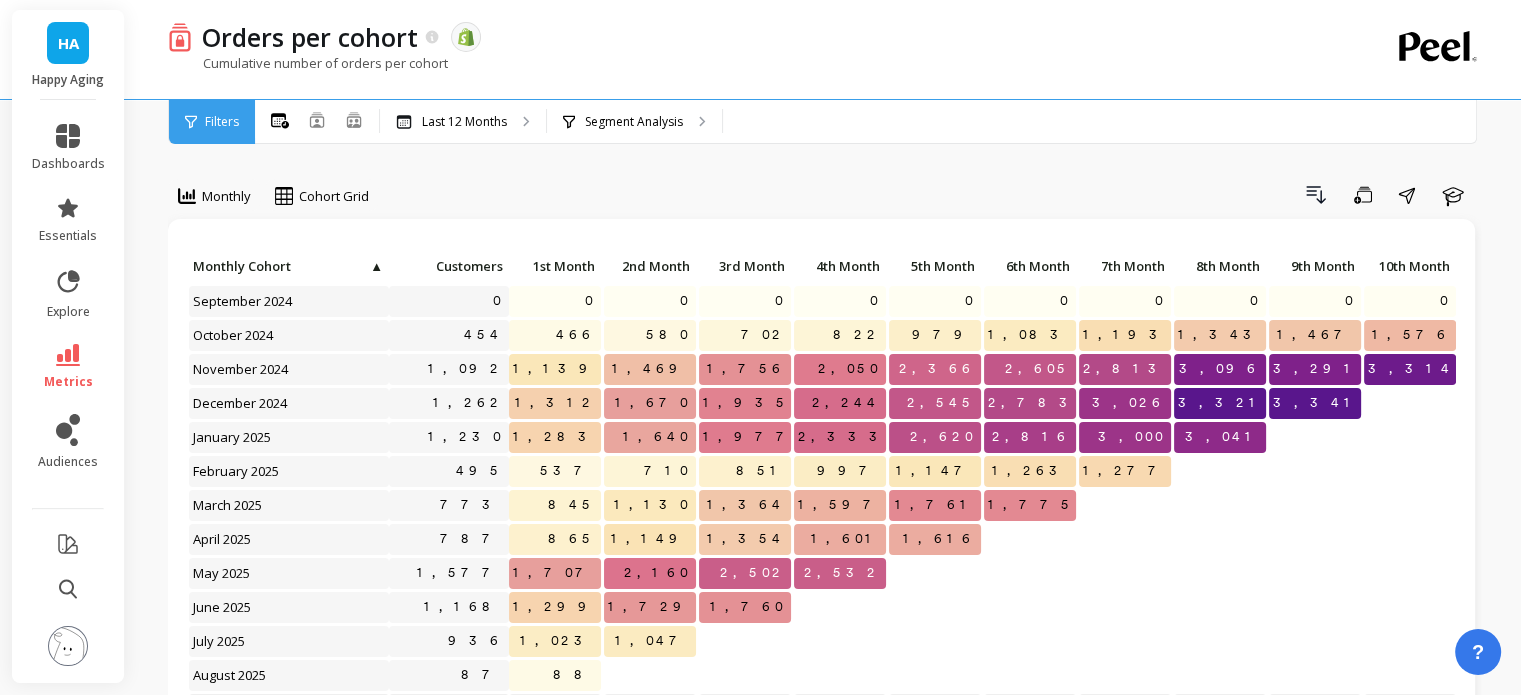 scroll, scrollTop: 600, scrollLeft: 0, axis: vertical 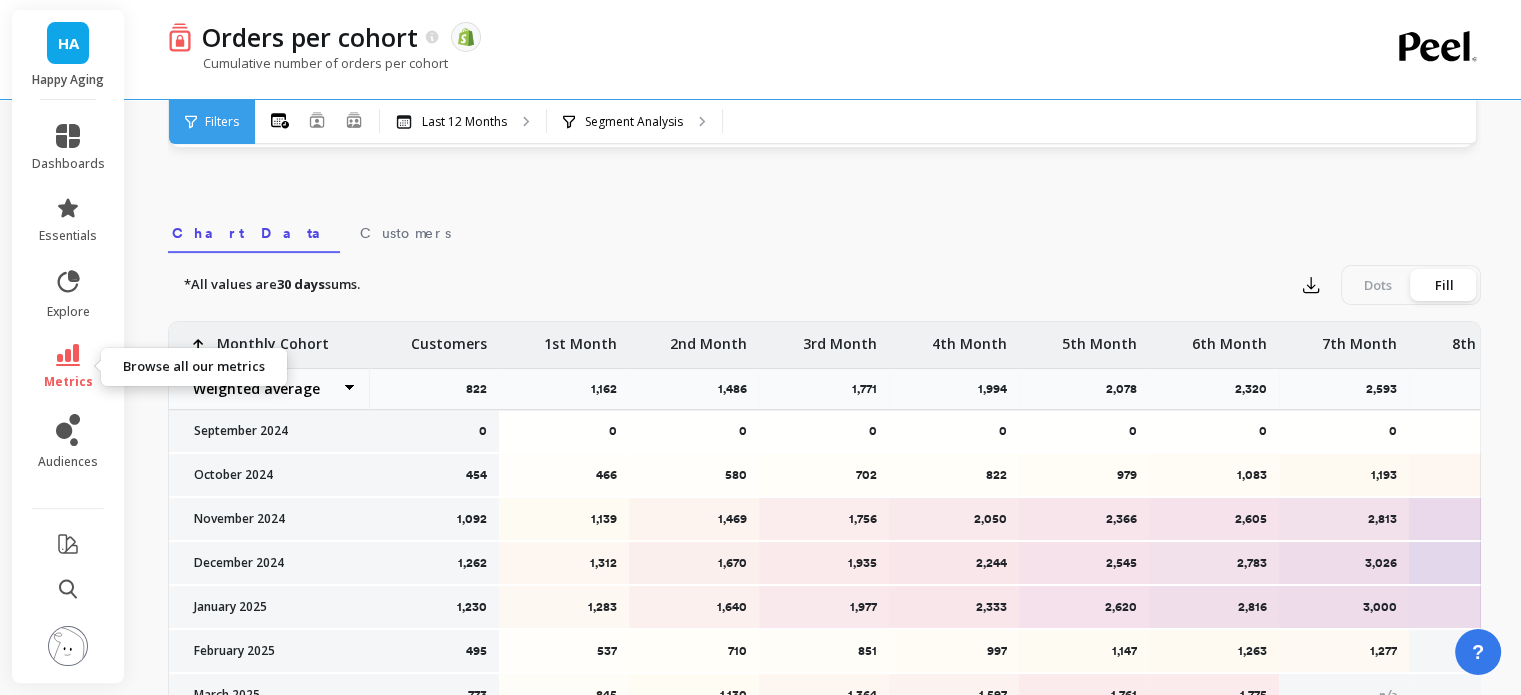 click 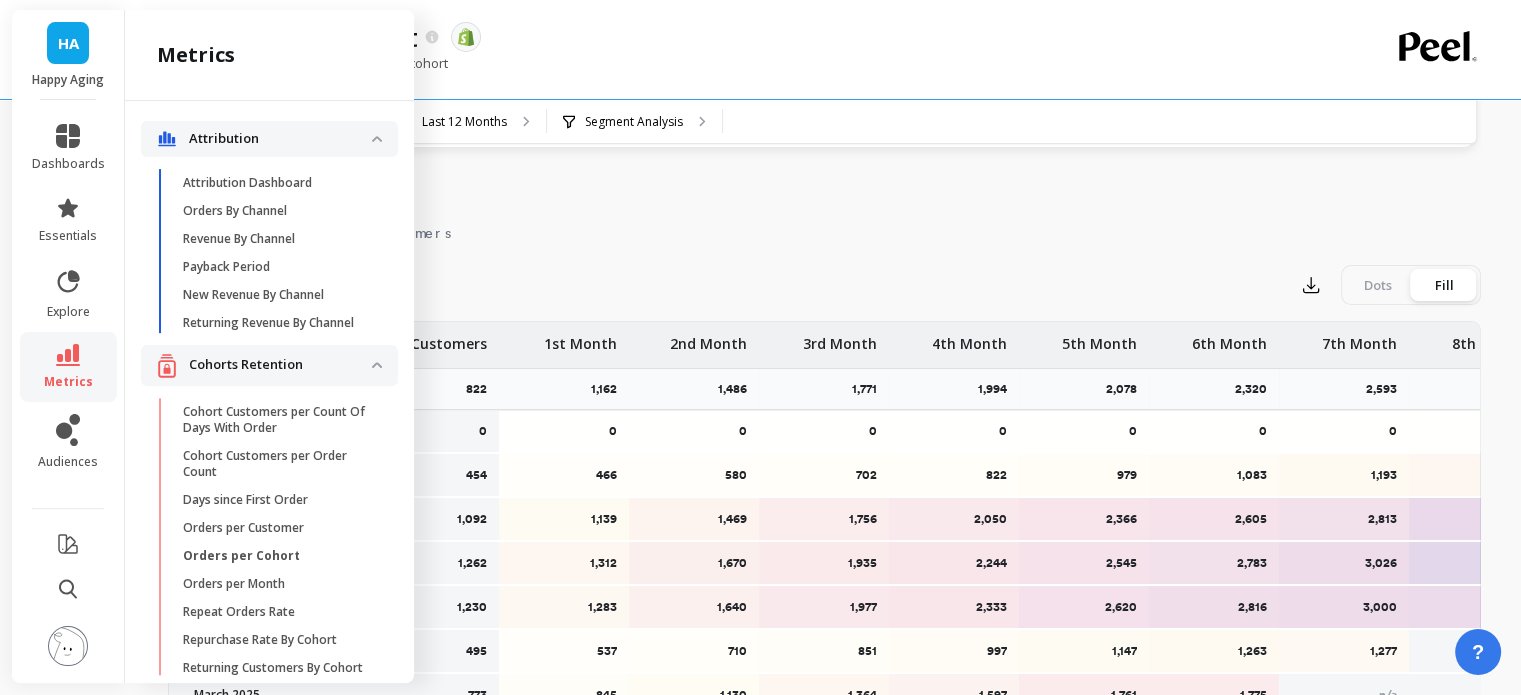 scroll, scrollTop: 100, scrollLeft: 0, axis: vertical 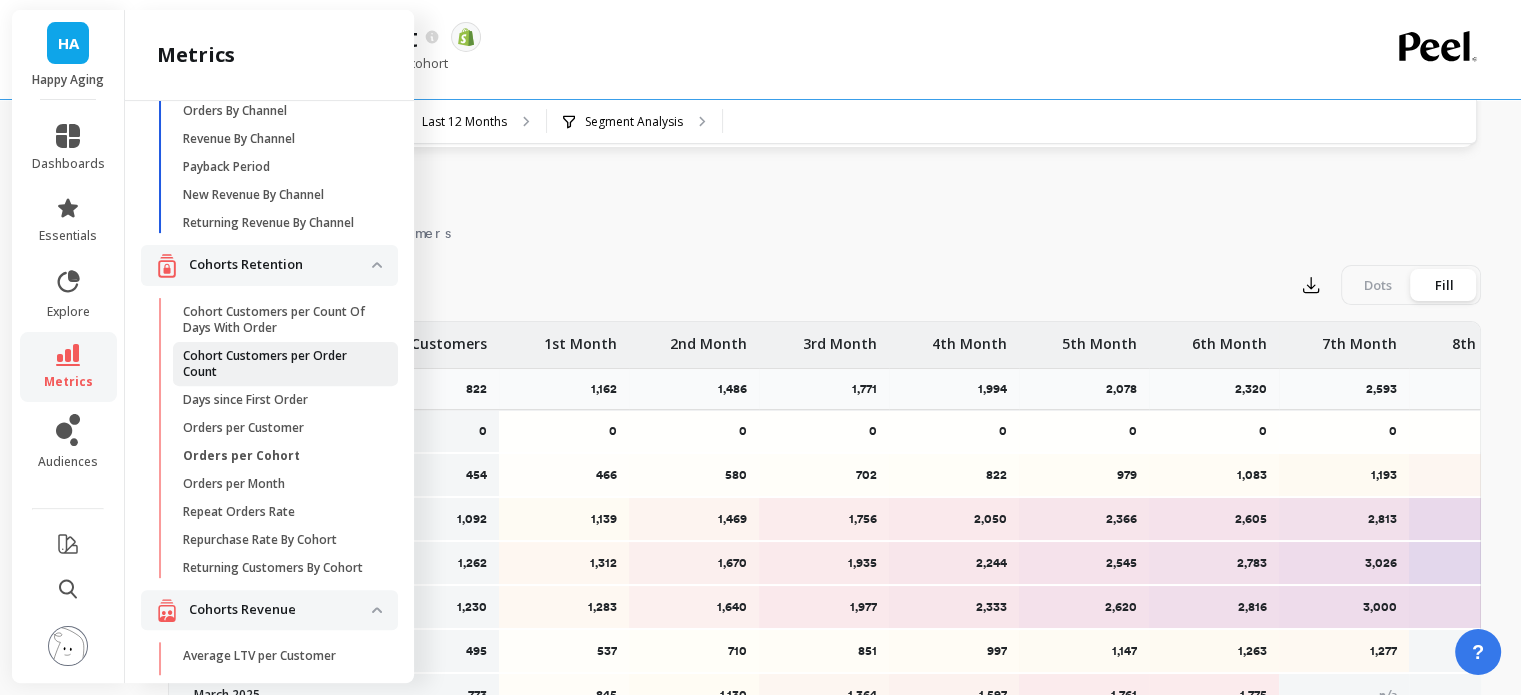 click on "Cohort Customers per Order Count" at bounding box center (278, 364) 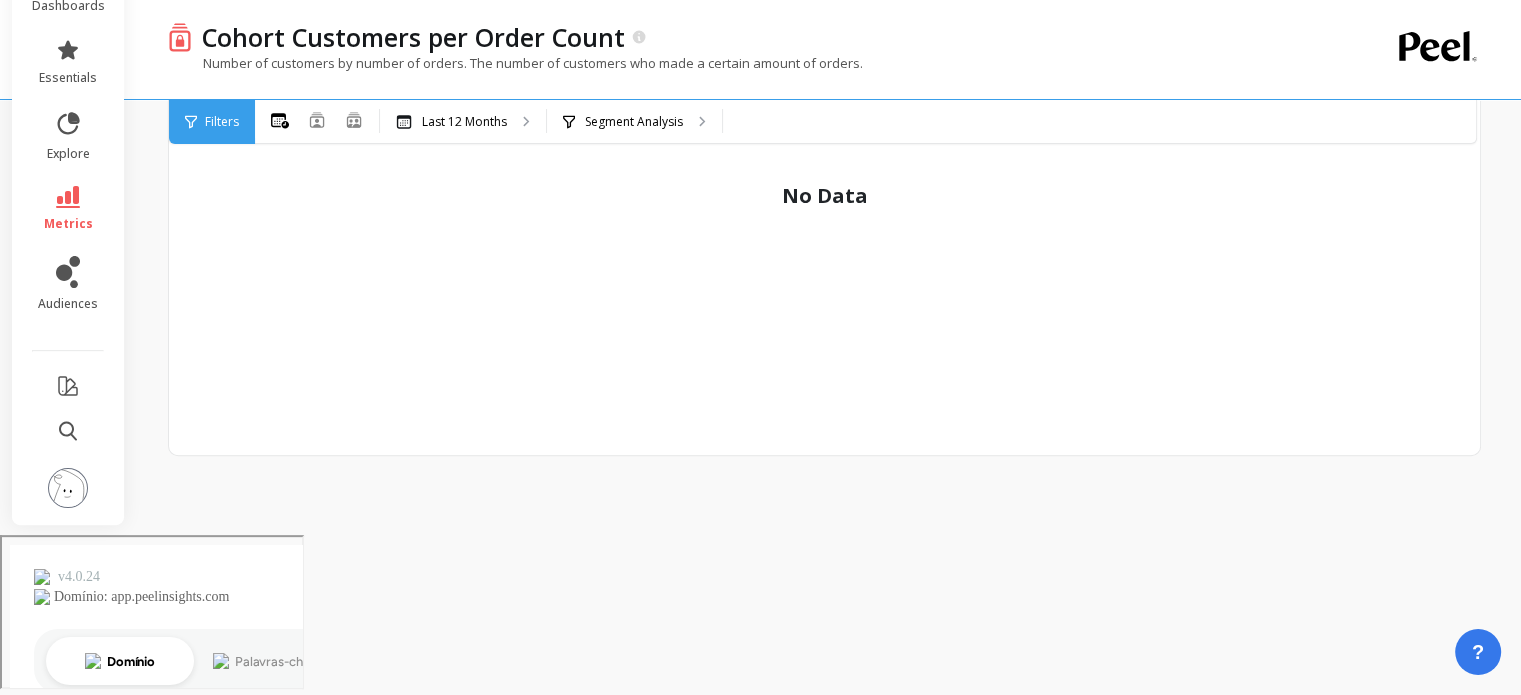 scroll, scrollTop: 436, scrollLeft: 0, axis: vertical 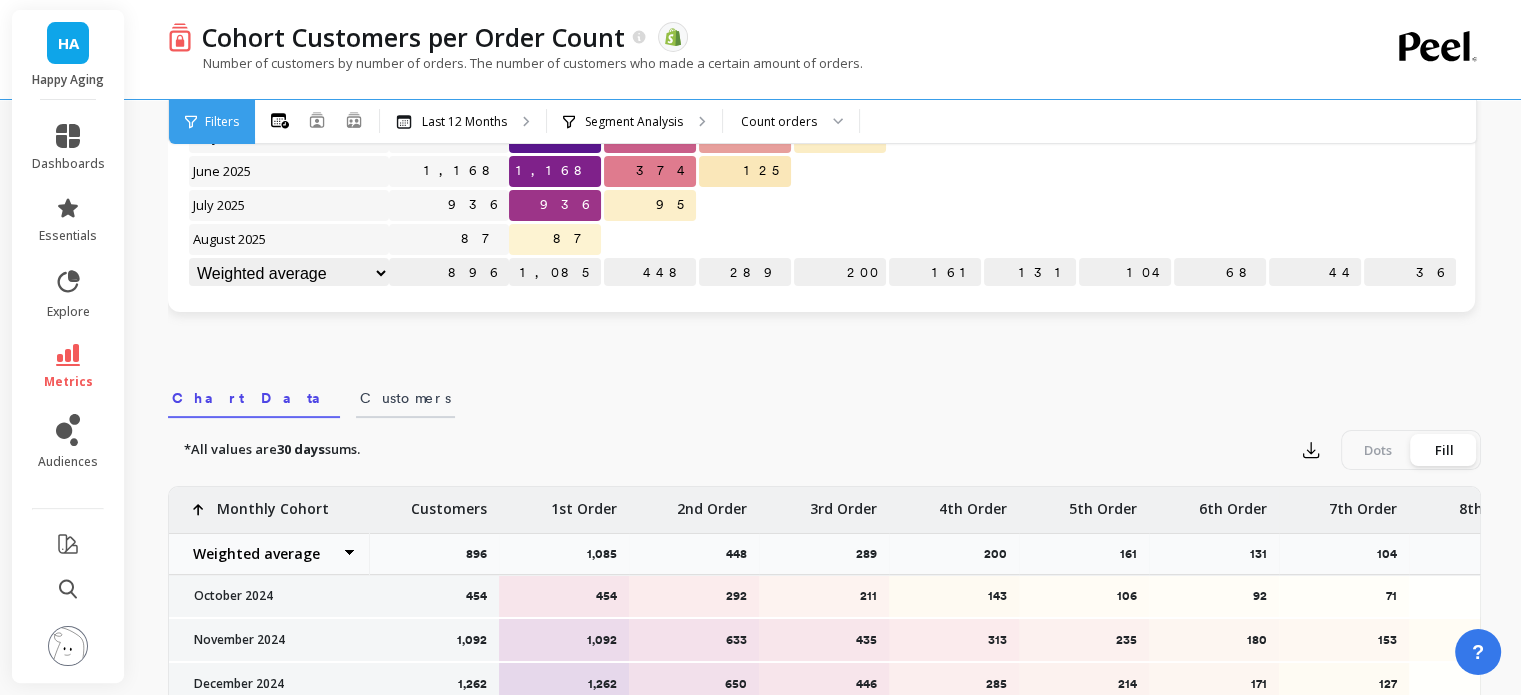 click on "Customers" at bounding box center (405, 398) 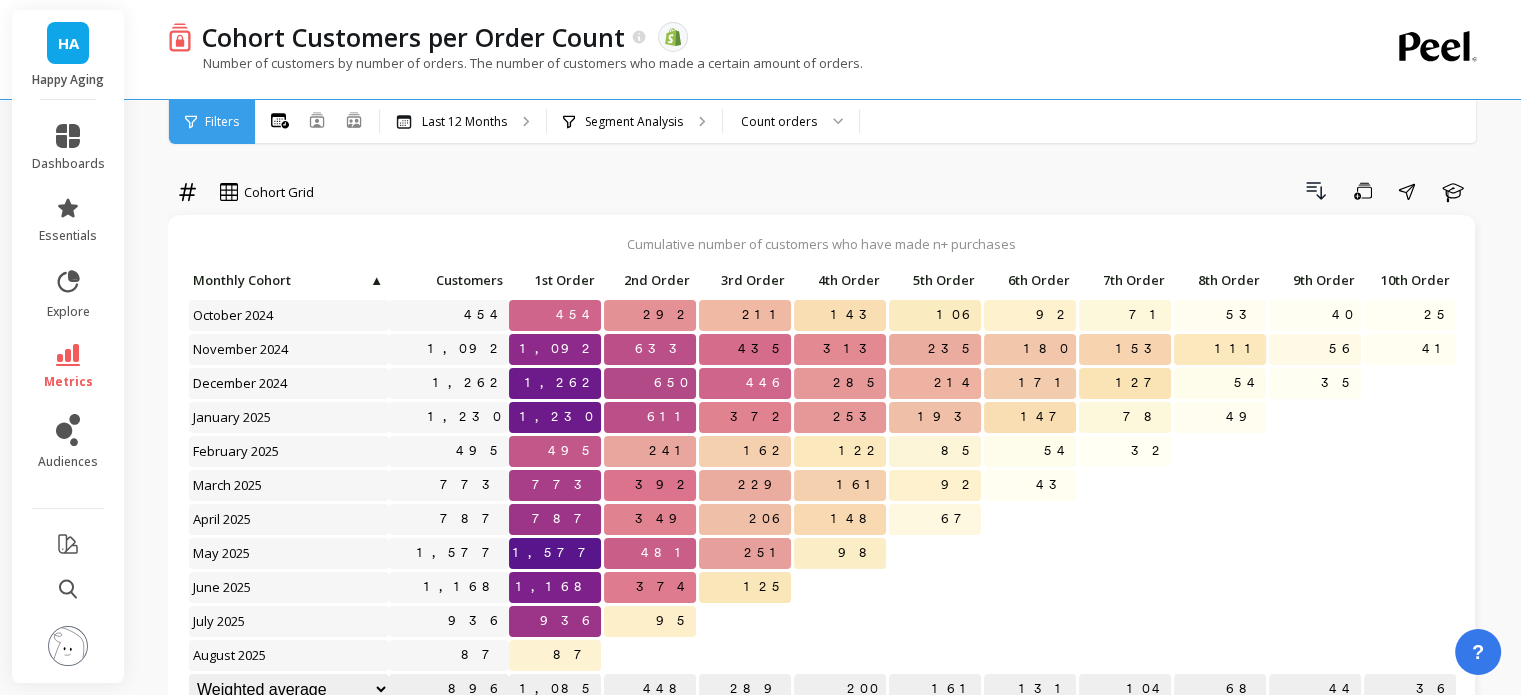 scroll, scrollTop: 0, scrollLeft: 0, axis: both 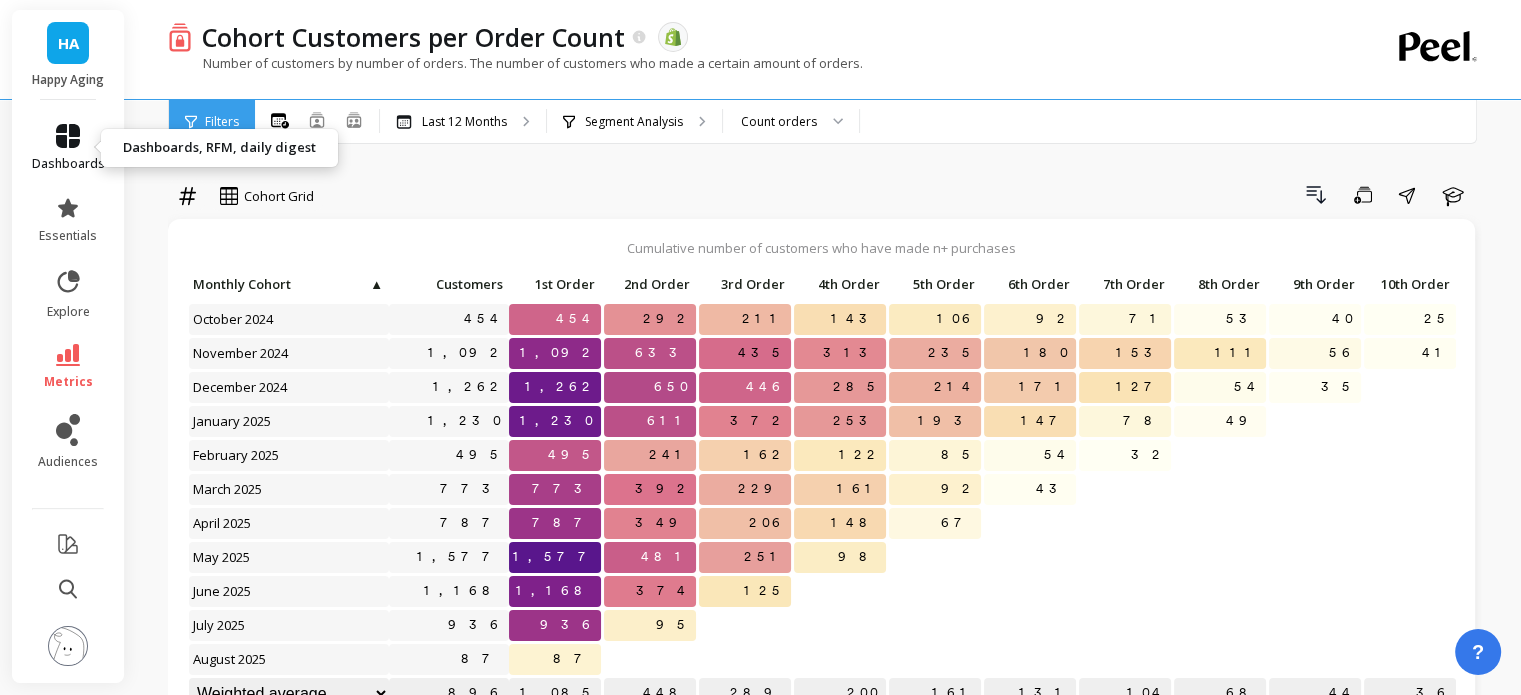 click on "dashboards" at bounding box center (68, 148) 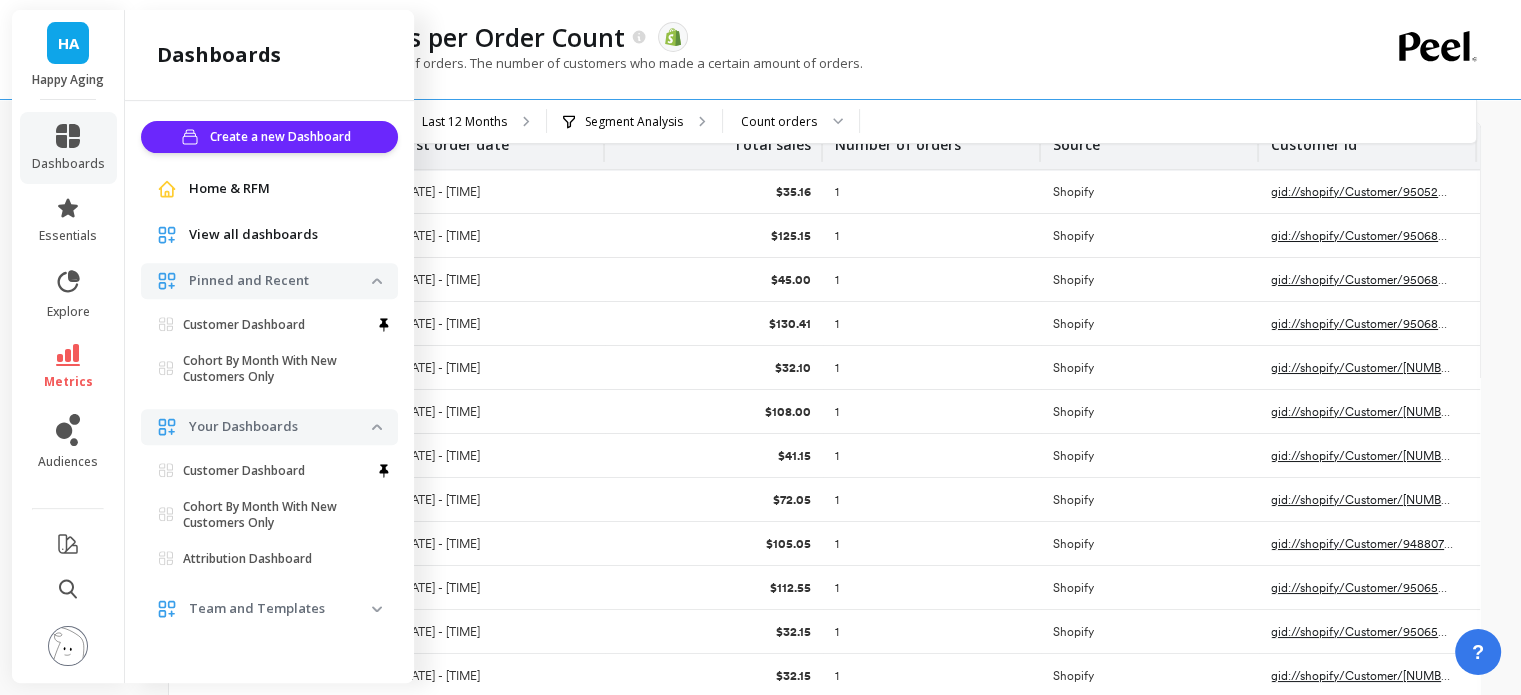 scroll, scrollTop: 944, scrollLeft: 0, axis: vertical 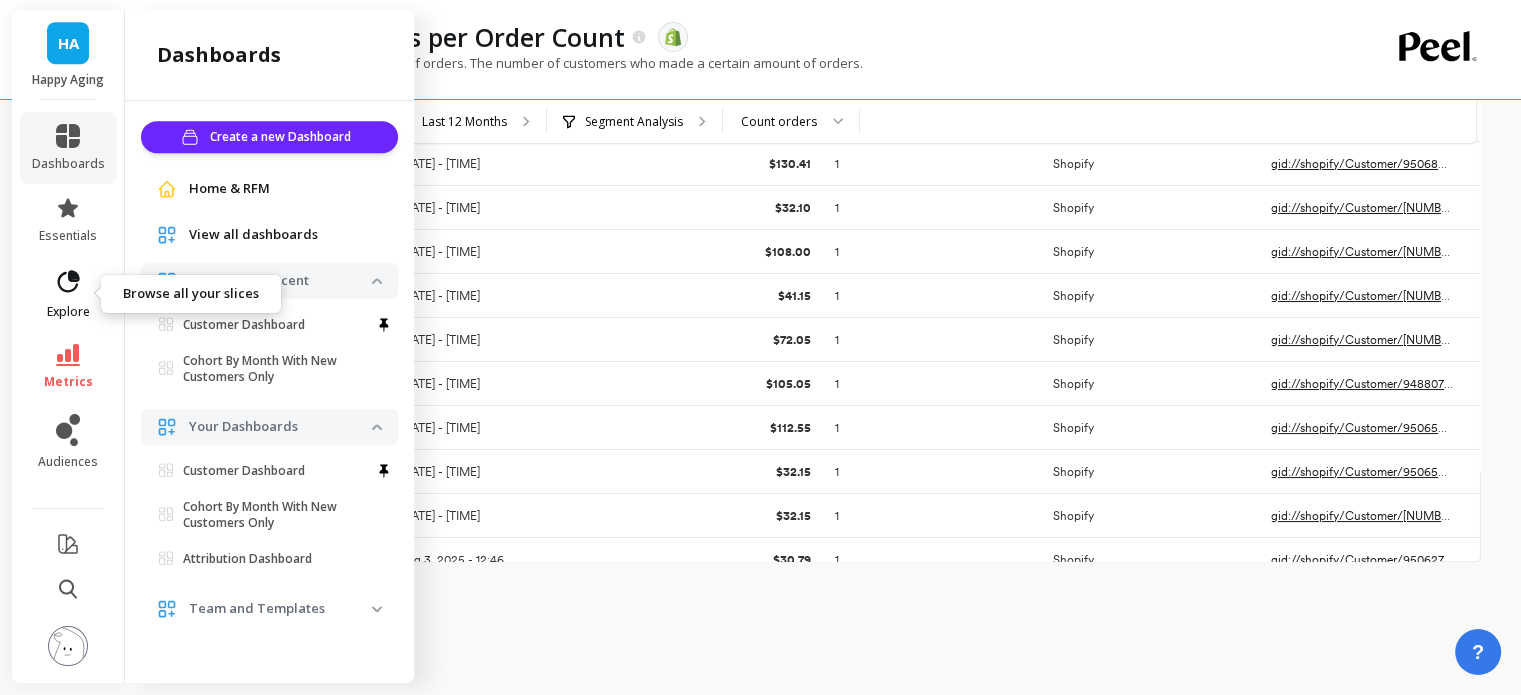 click 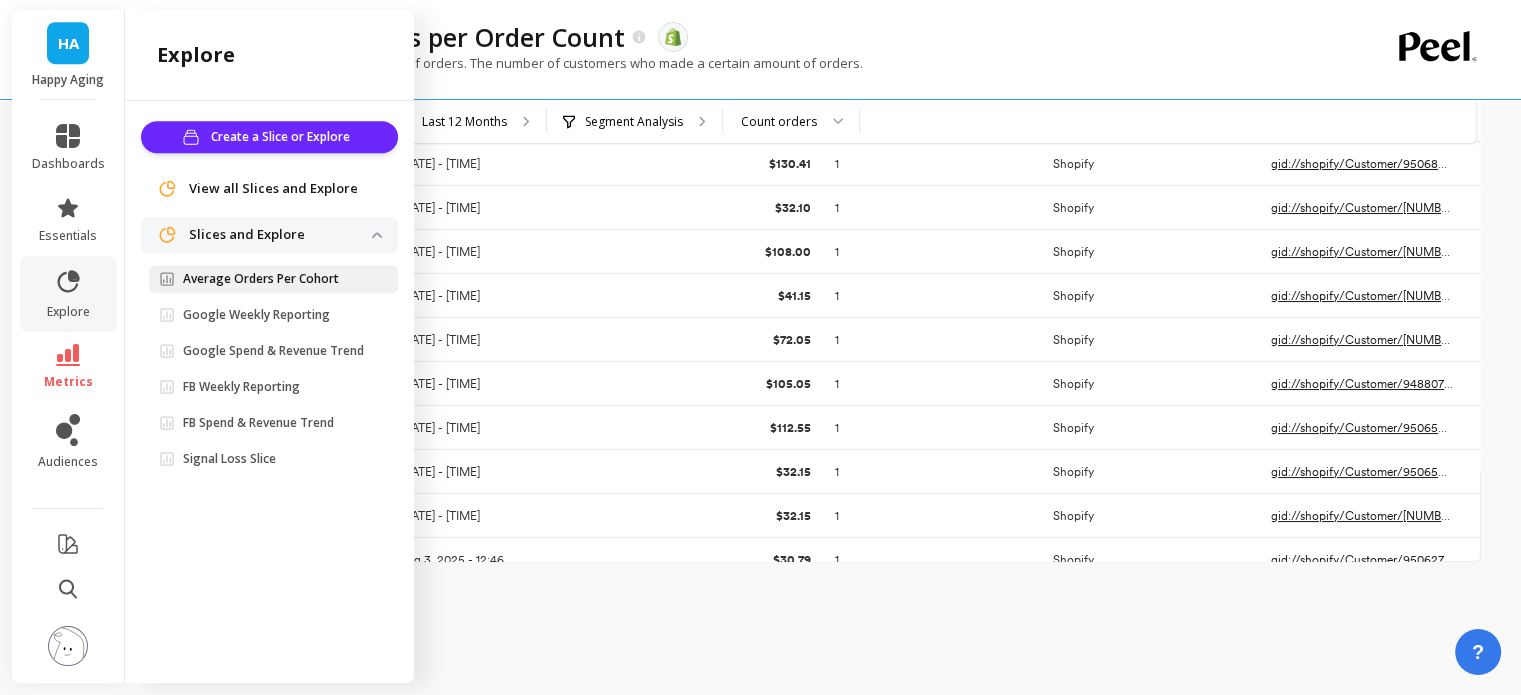 click on "Average Orders Per Cohort" at bounding box center (261, 279) 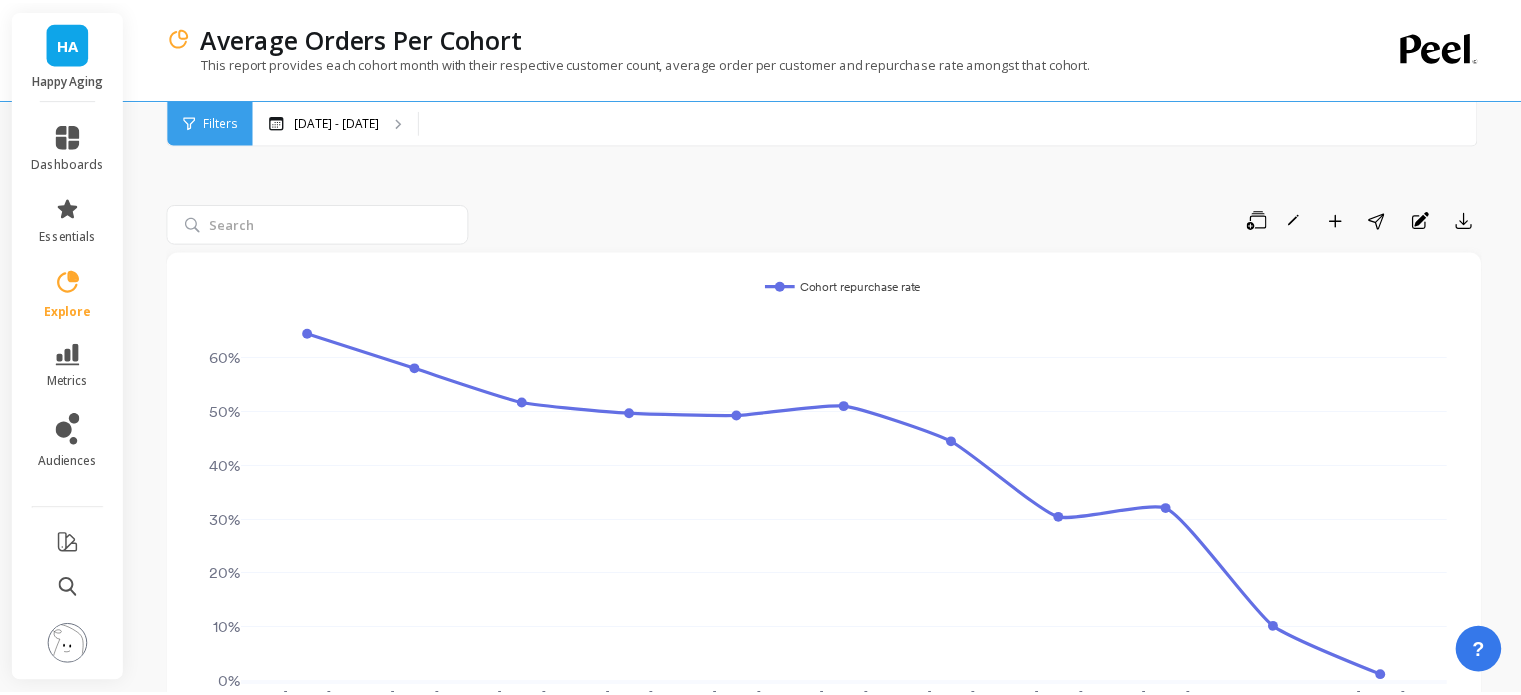 scroll, scrollTop: 0, scrollLeft: 0, axis: both 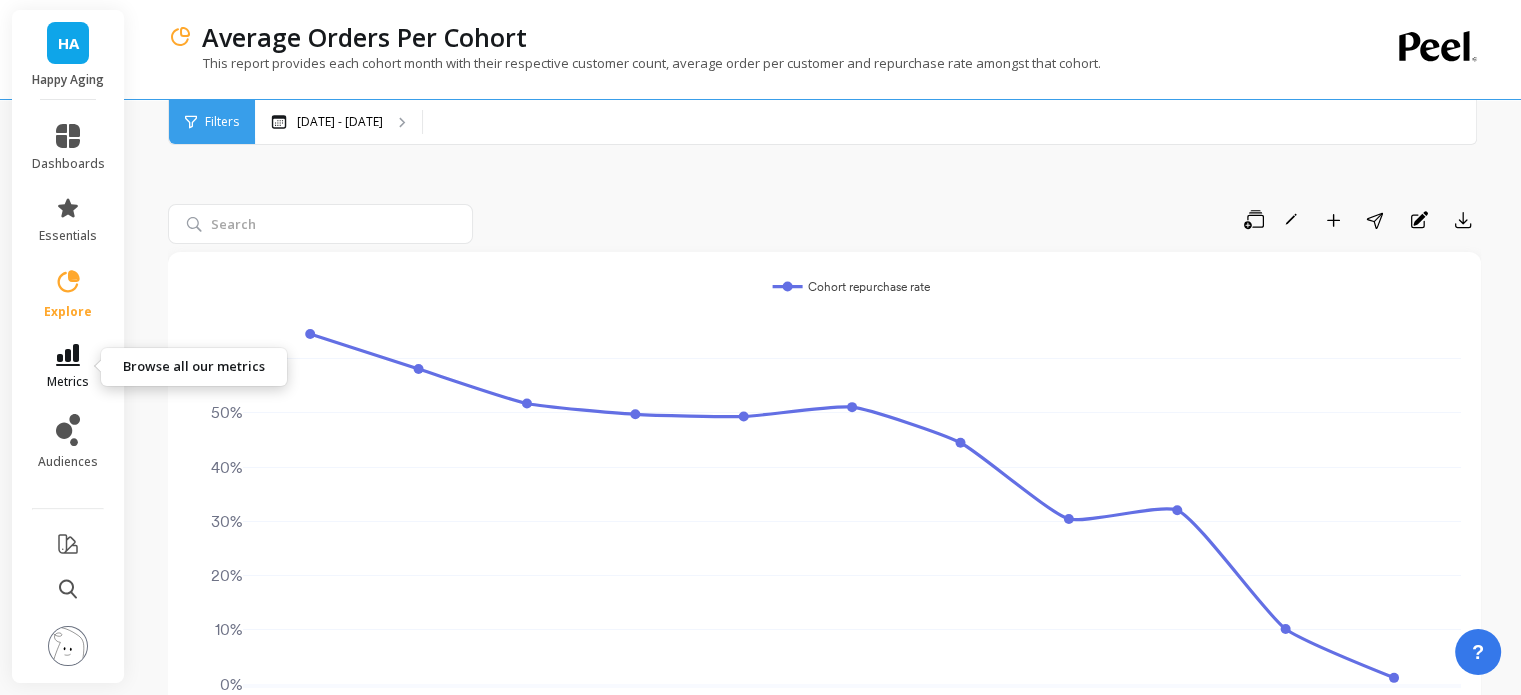 click on "metrics" at bounding box center (68, 367) 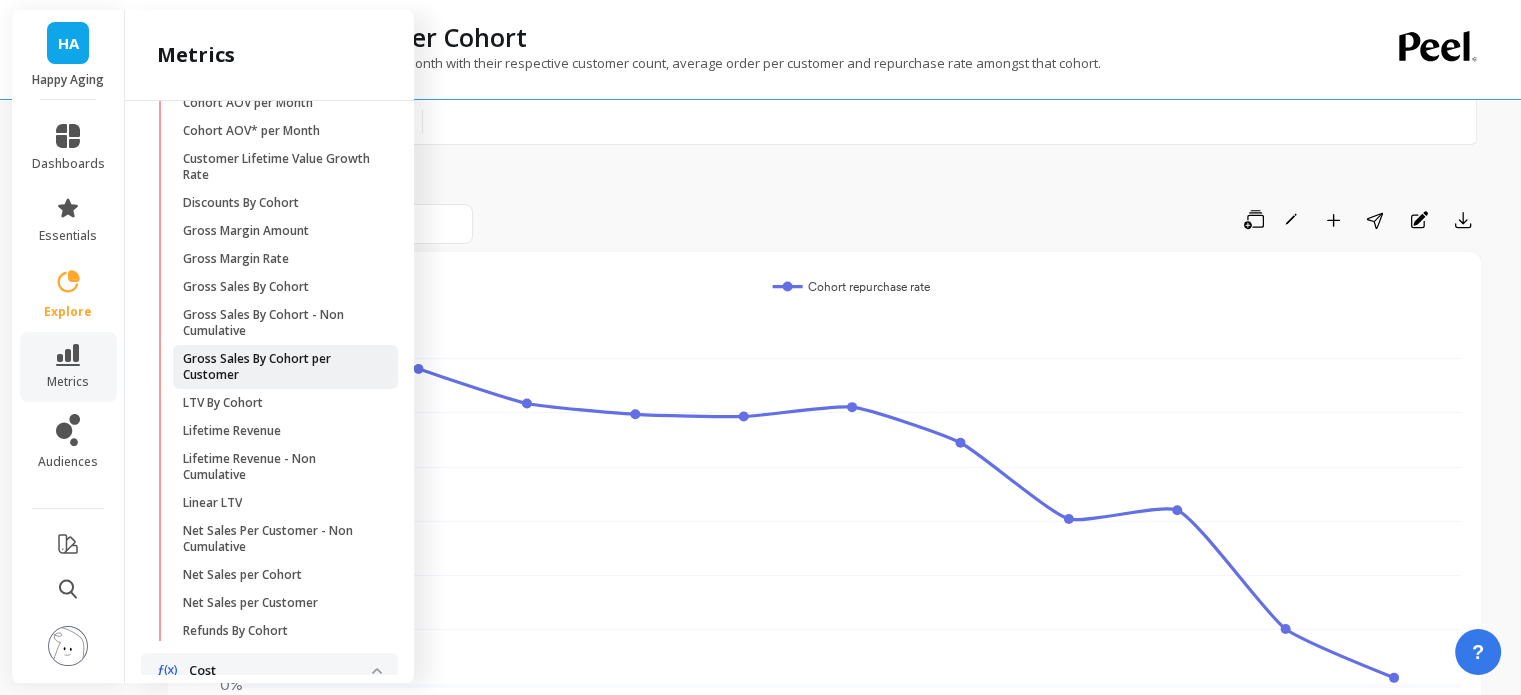 scroll, scrollTop: 800, scrollLeft: 0, axis: vertical 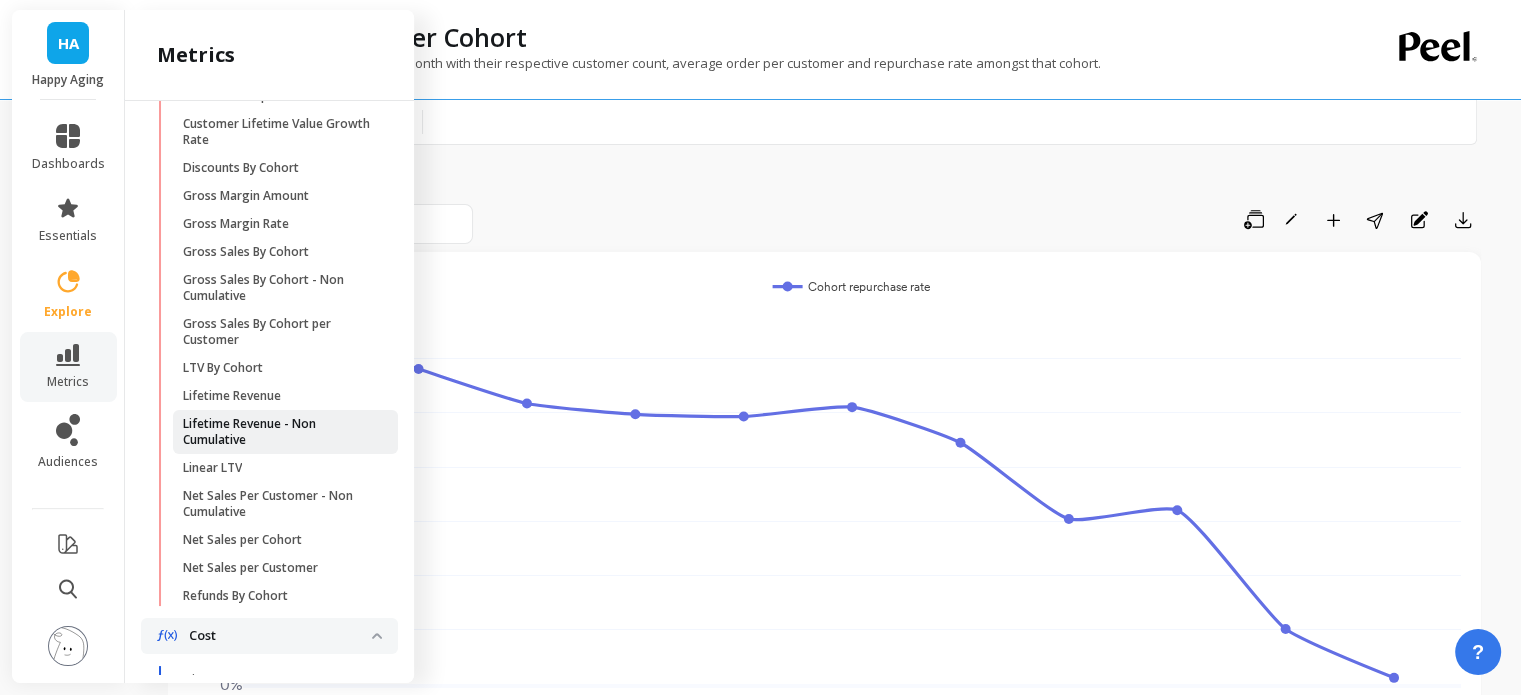 click on "Lifetime Revenue - Non Cumulative" at bounding box center (278, 432) 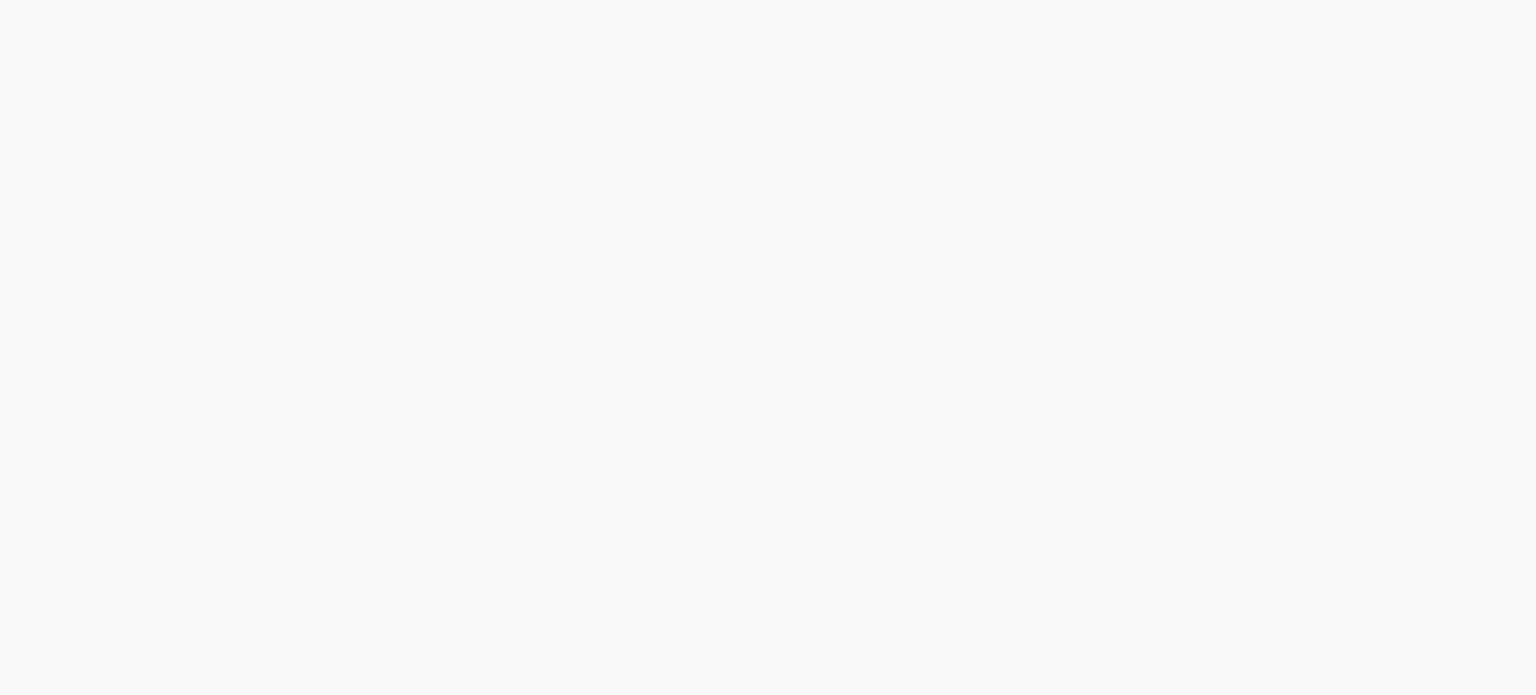 scroll, scrollTop: 0, scrollLeft: 0, axis: both 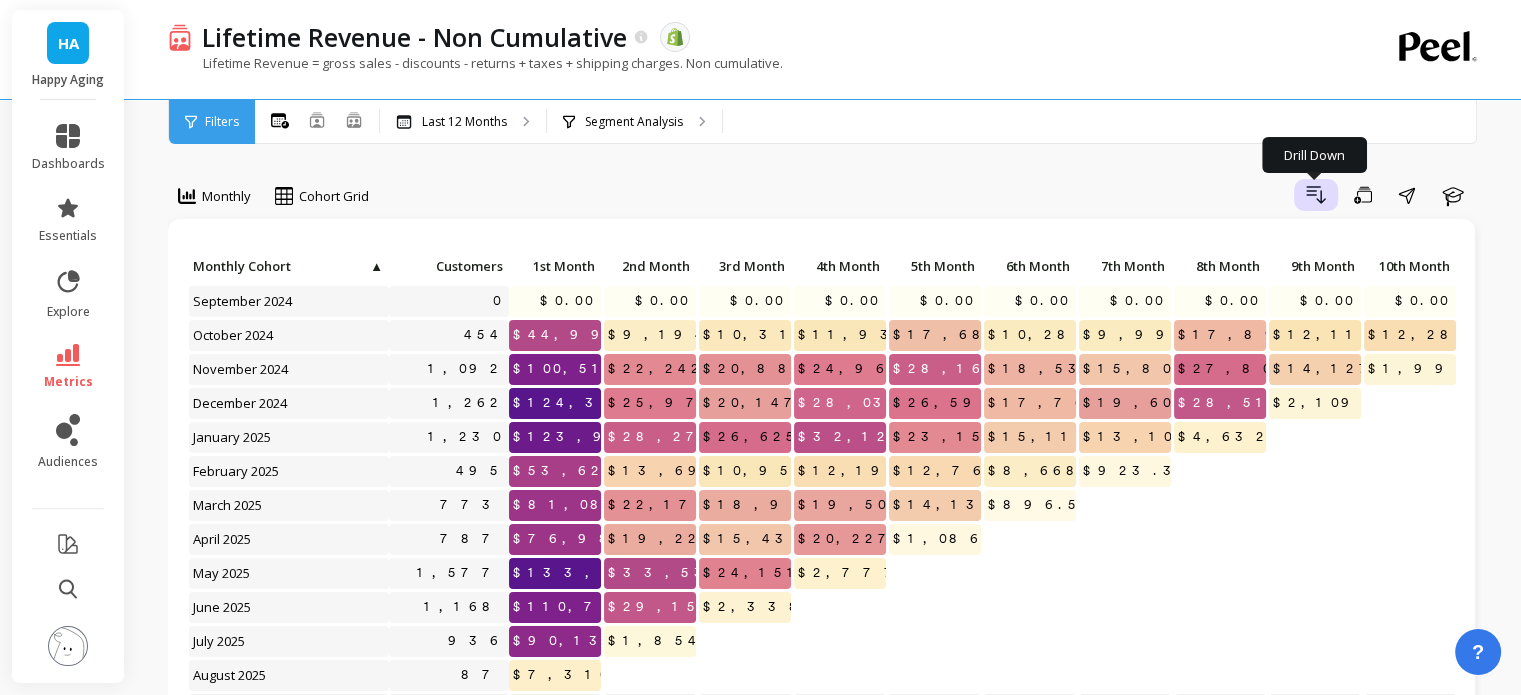 click on "Drill Down" at bounding box center [1316, 195] 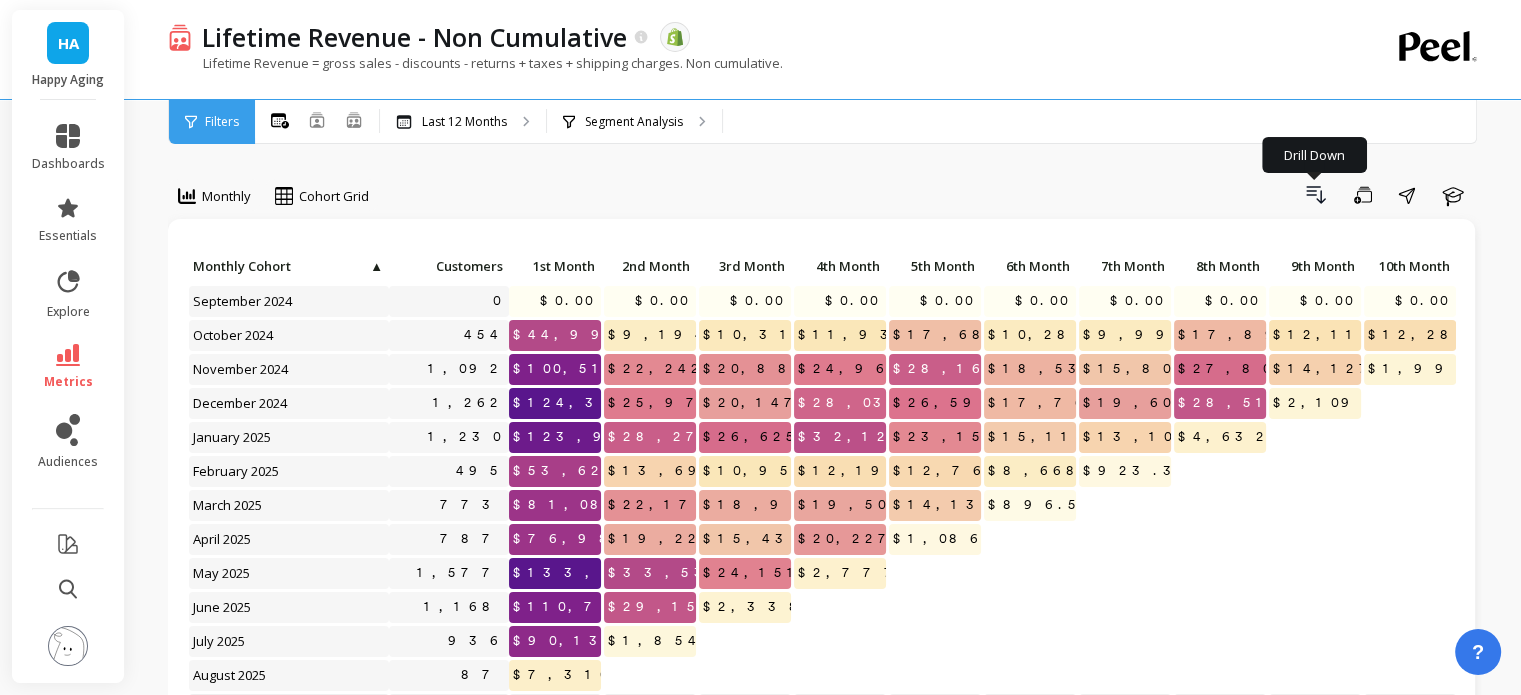 click on "Monthly Cohort Grid Drill Down
Save
Share
Learn
Click to create an audience 0 $0.00 $0.00 $0.00 $0.00 $0.00 $0.00 $0.00 $0.00 $0.00 $0.00 $0.00 Click to create an audience 454 $44,997.15 $9,194.19 $10,319.12 $11,937.36 $17,688.72 $10,287.40 $9,994.76 $17,898.13 $12,113.95 $12,288.84 $497.75 Click to create an audience 1,092 $100,515.14 $22,242.91 $20,880.94 $24,968.96 $28,161.42 $18,535.98 $15,802.80 $27,800.43 $14,127.72 $1,997.70 Click to create an audience 1,262 $124,331.20 $25,977.76 $20,147.63 $28,033.04 $26,595.08 $17,764.22 $19,605.26 $28,512.61 $2,109.60 Click to create an audience 1,230 $123,934.01 $28,272.90 $26,625.73 $32,128.63 $23,154.02 $15,114.15 $13,101.27 $4,632.35 Click to create an audience 495 $53,623.26 $13,698.11 $10,958.39 $12,193.29 $12,760.26 $8,668.96 $923.35 Click to create an audience 773 $81,084.28 $22,176.80 $18,990.34 $19,509.05 $14,138.71 $896.58 Click to create an audience 787 $76,980.61 $19,220.31 $15,434.82 $20,227.21 $1,086.96 1,577 $133,409.36 1,168" at bounding box center (824, 843) 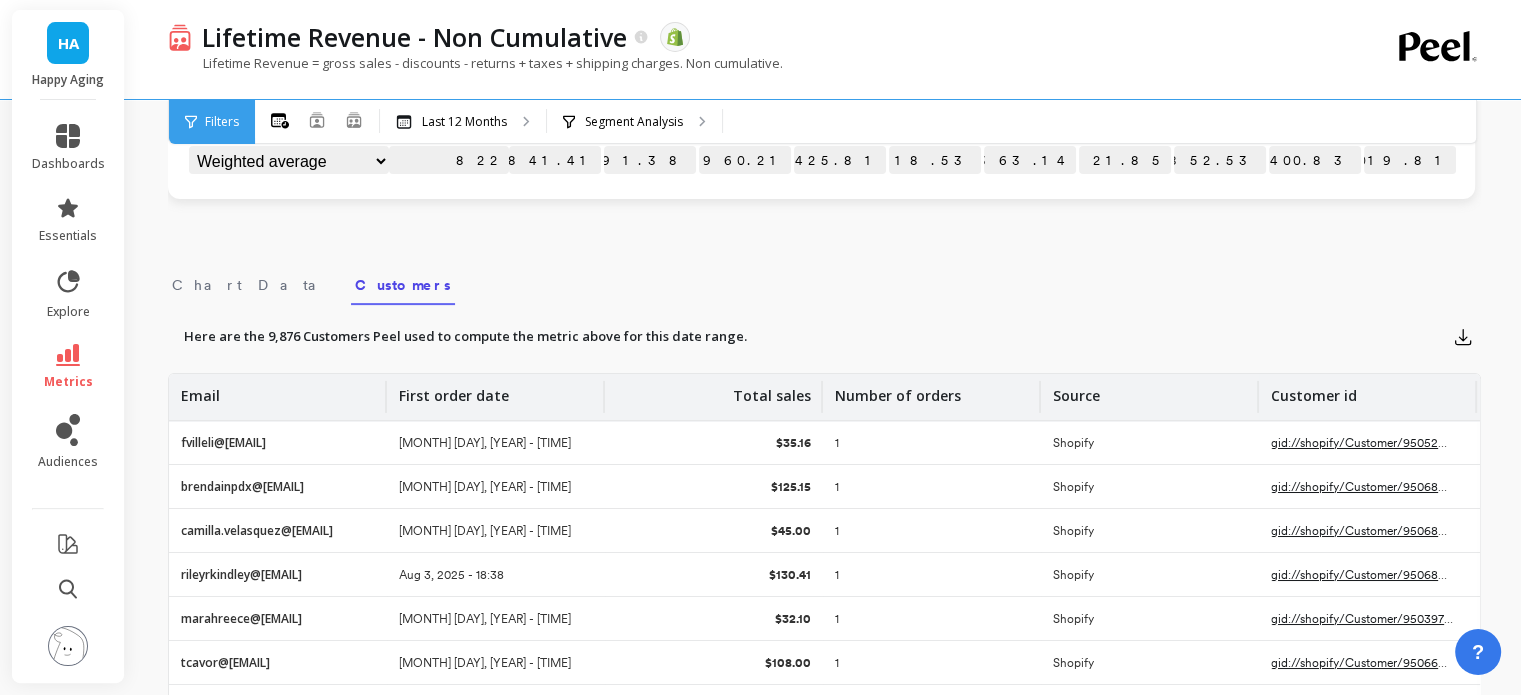 scroll, scrollTop: 0, scrollLeft: 0, axis: both 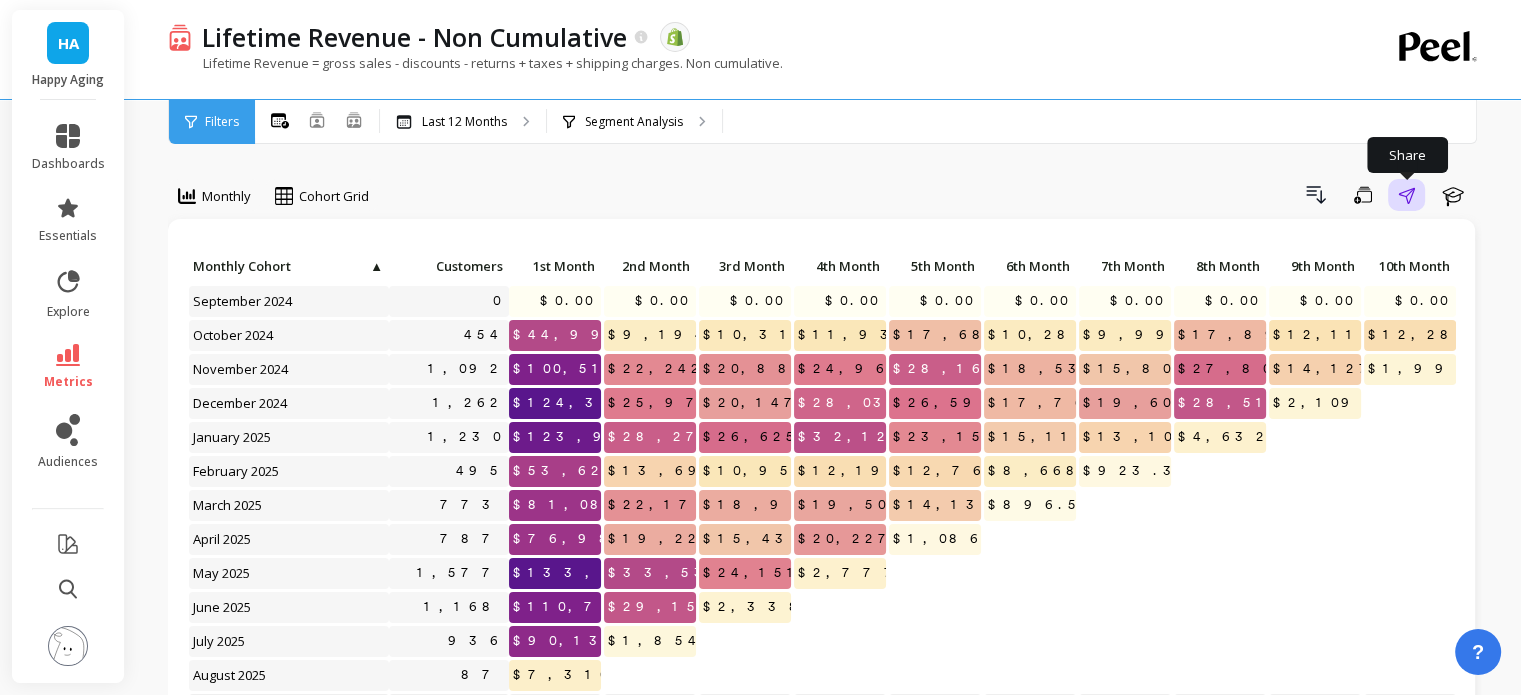 click 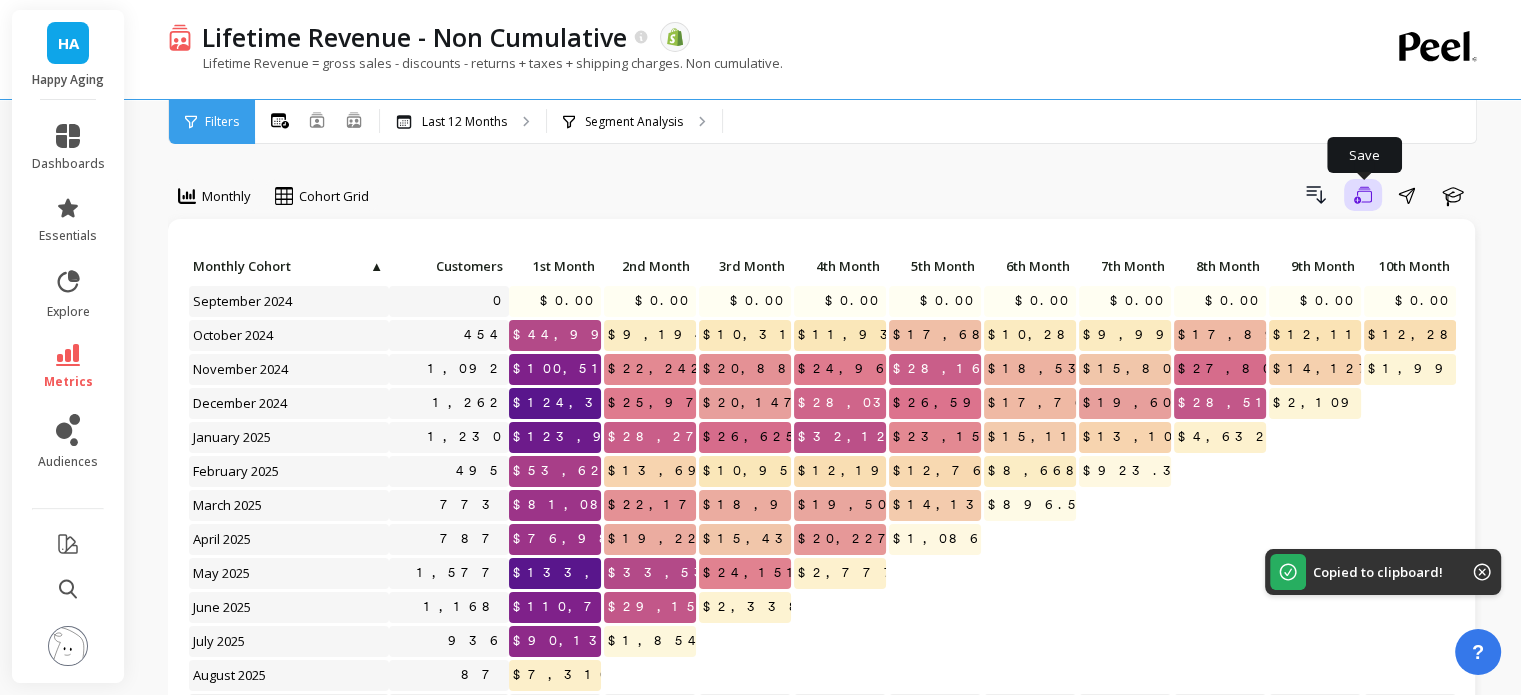 click 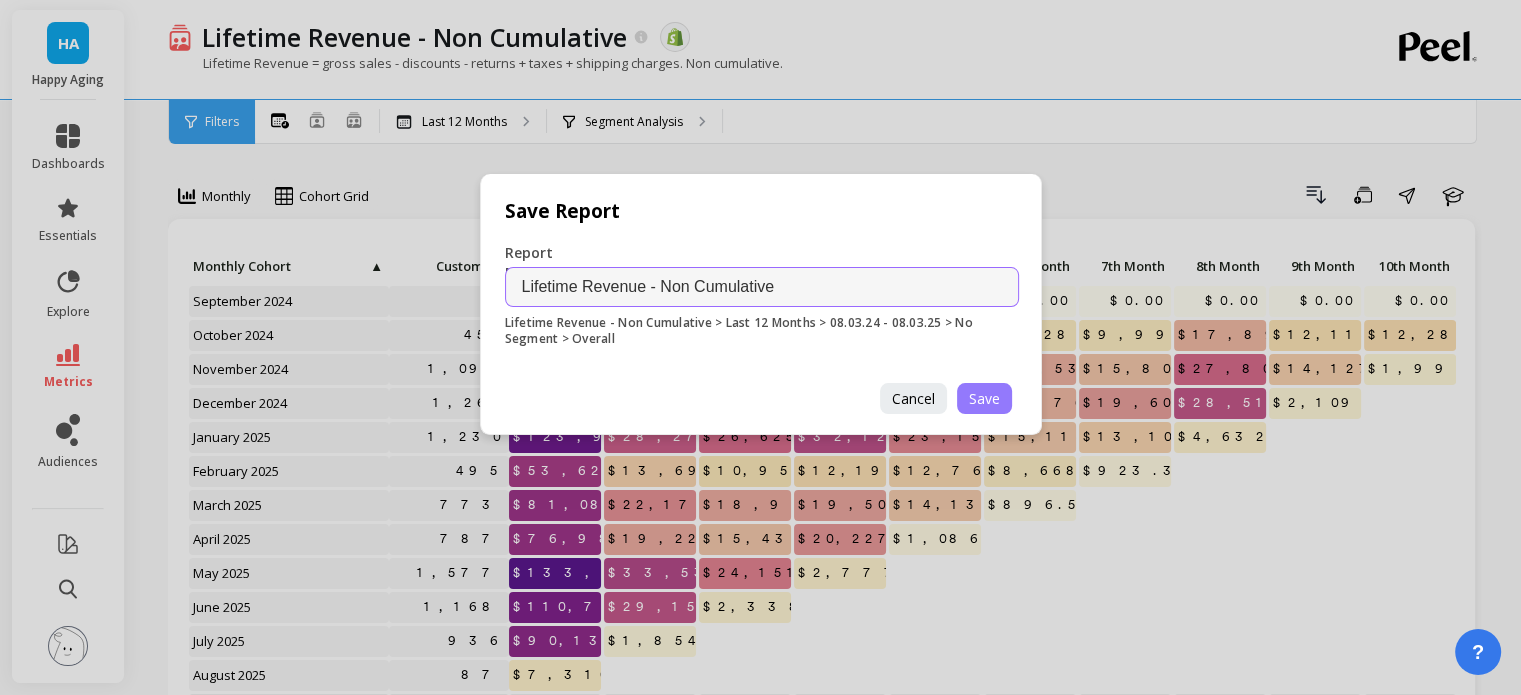 click on "Save" at bounding box center [984, 398] 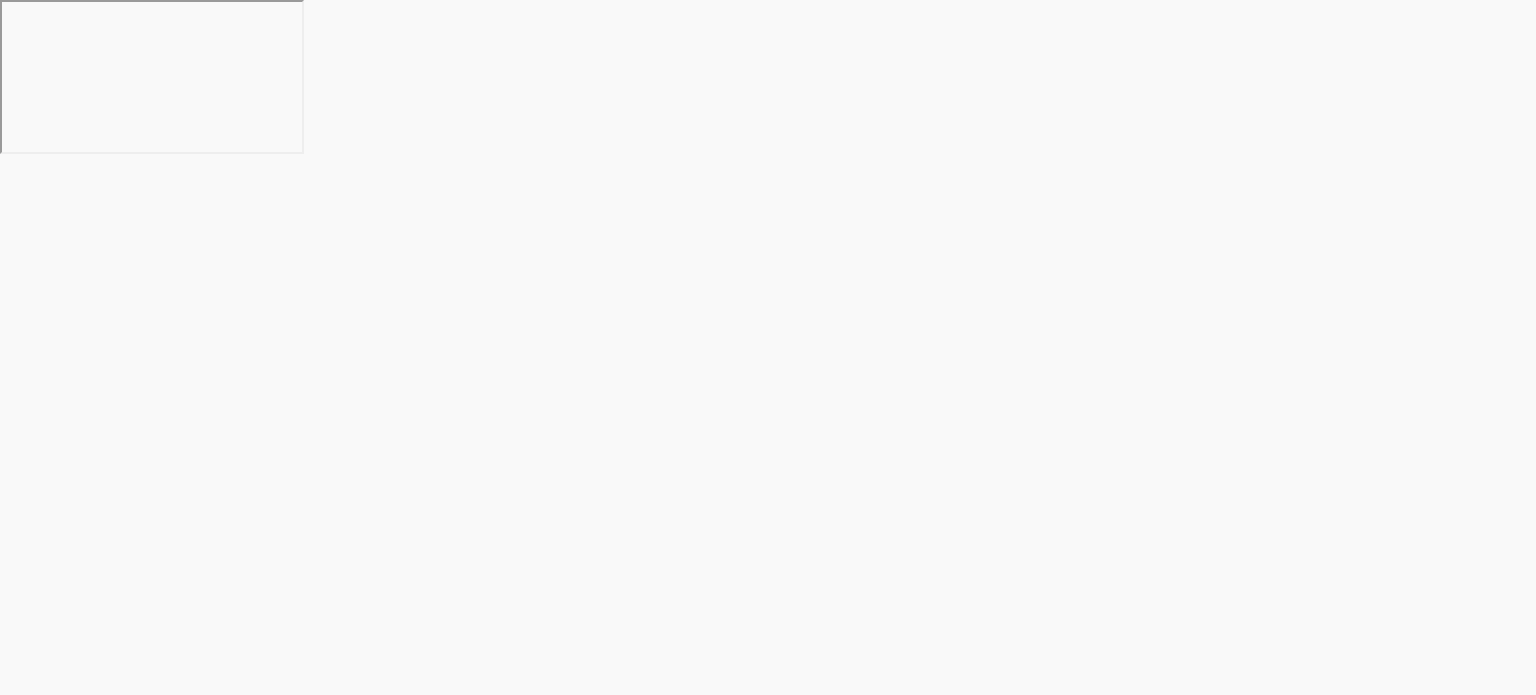 scroll, scrollTop: 0, scrollLeft: 0, axis: both 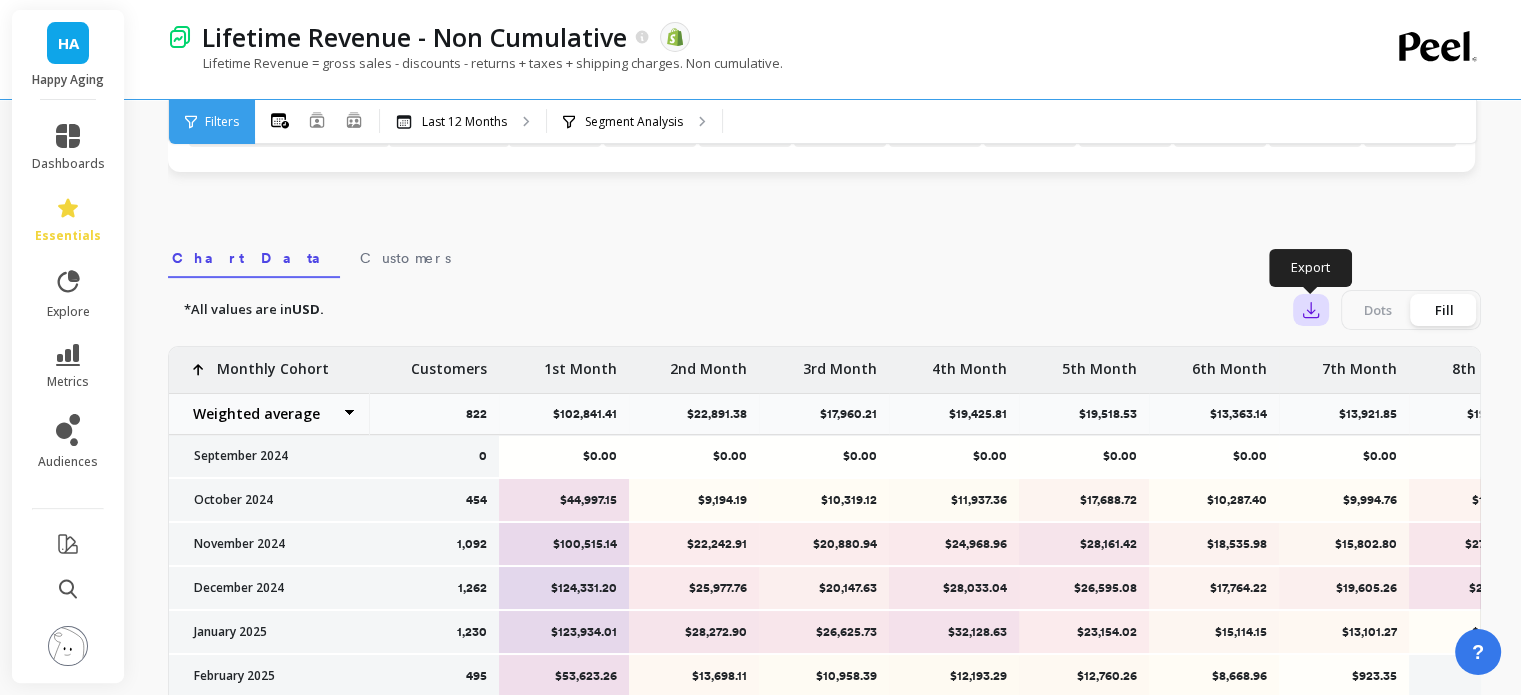 click 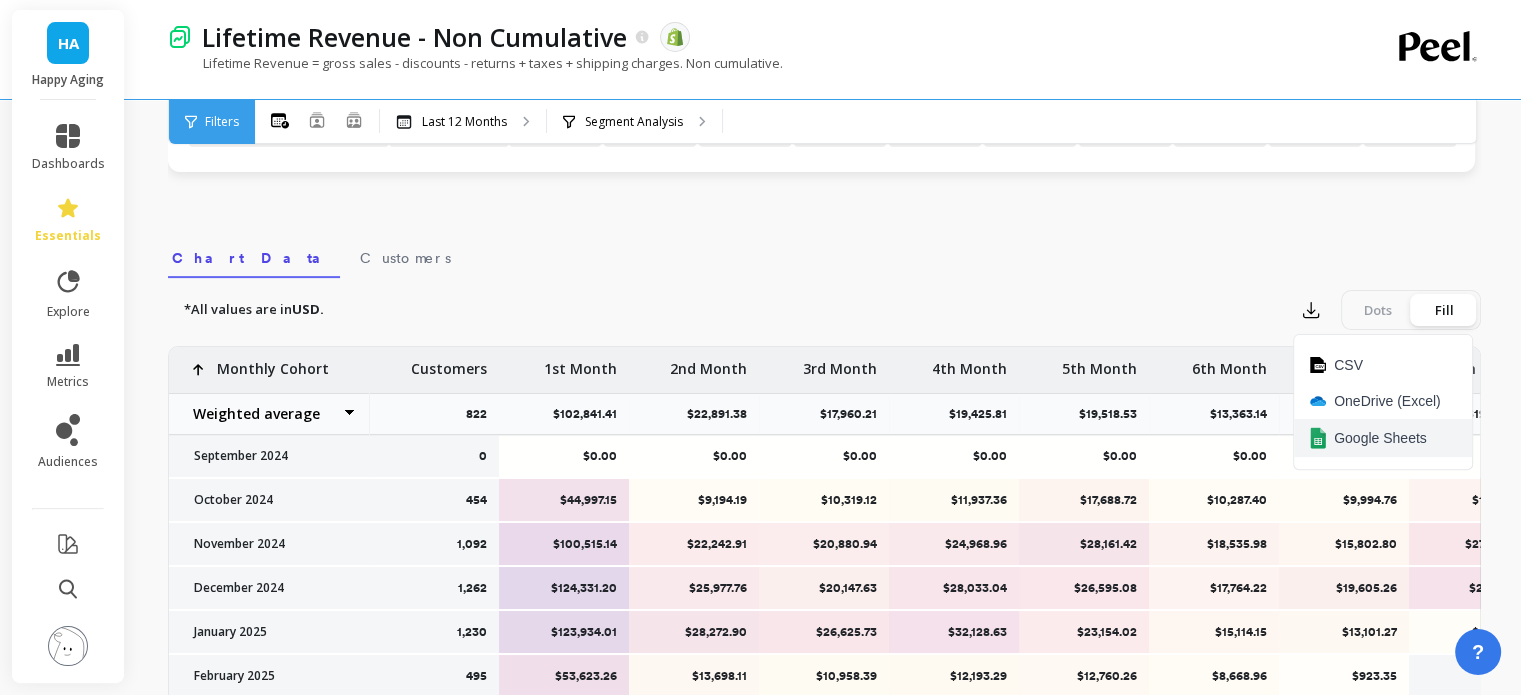 click on "Google Sheets" at bounding box center (1380, 438) 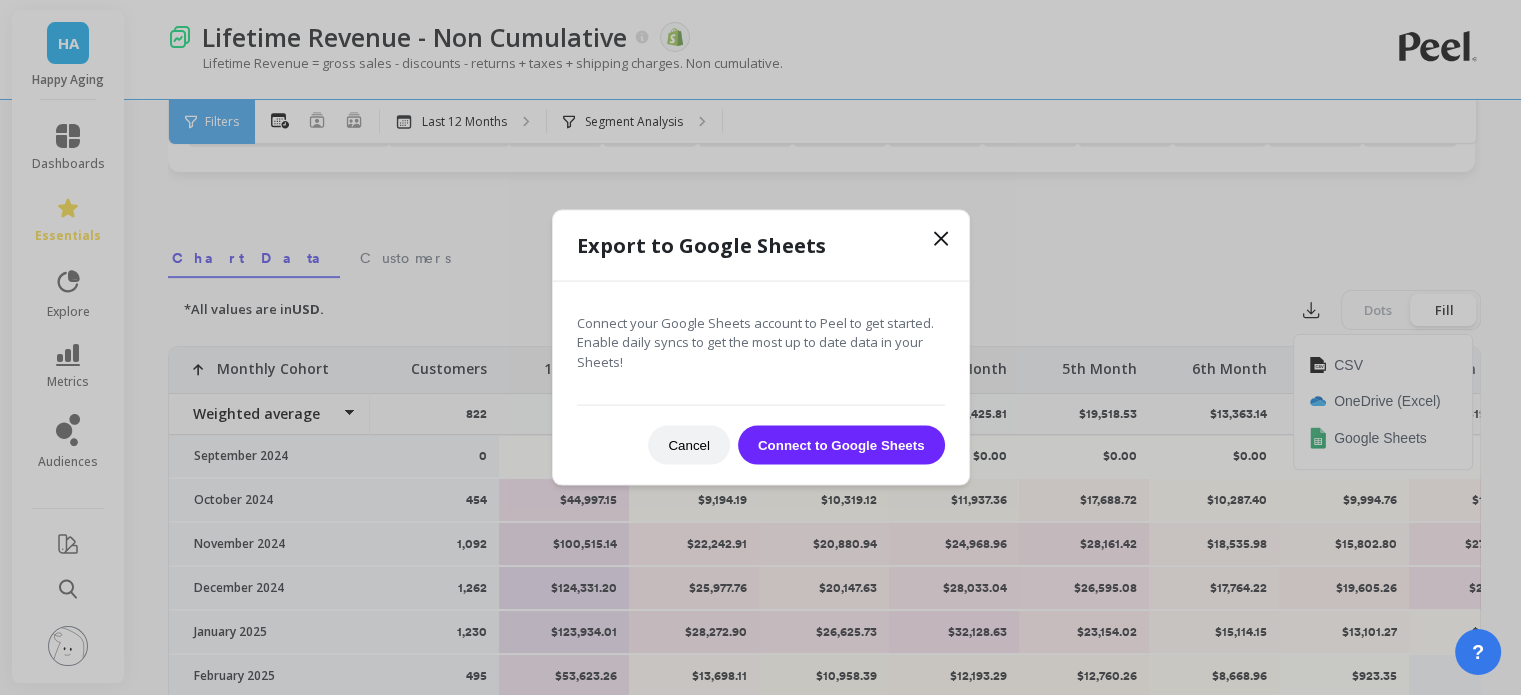 click on "Connect to Google Sheets" at bounding box center [841, 445] 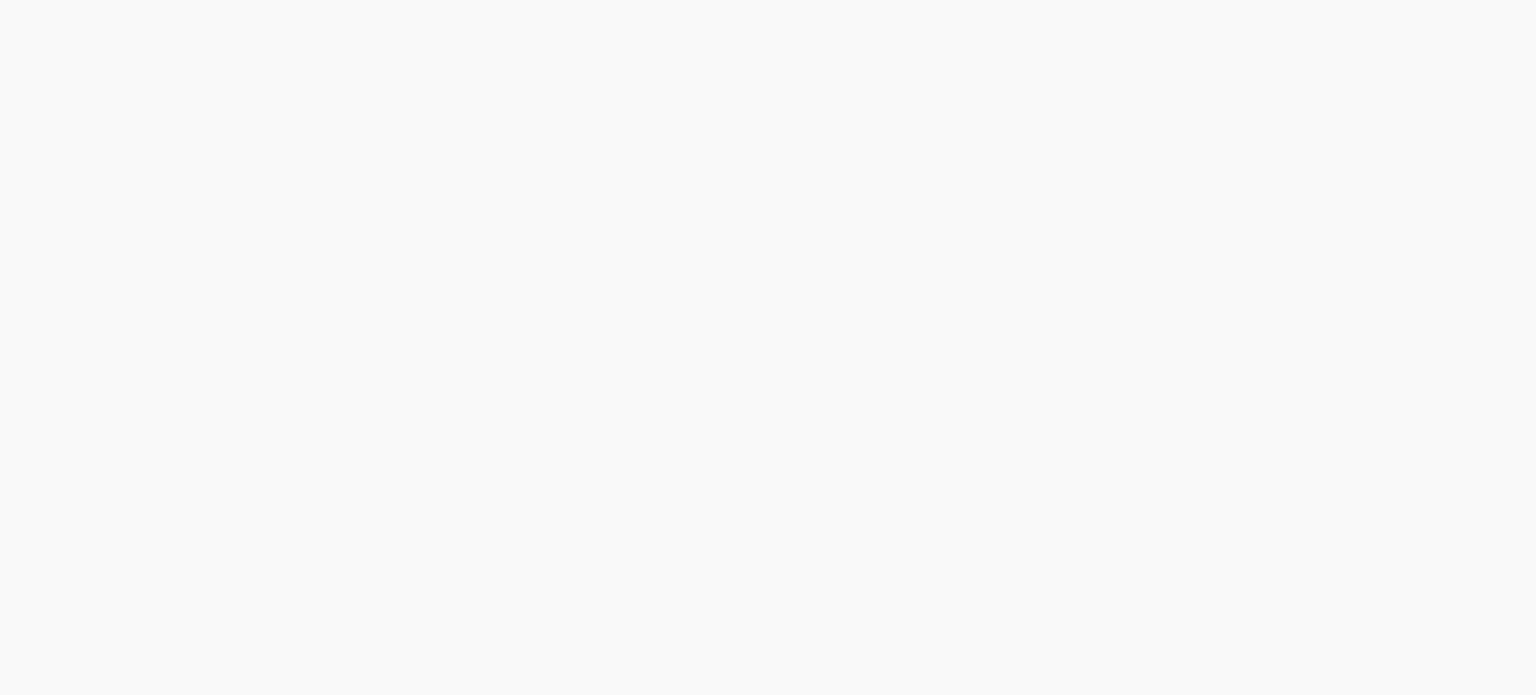 scroll, scrollTop: 0, scrollLeft: 0, axis: both 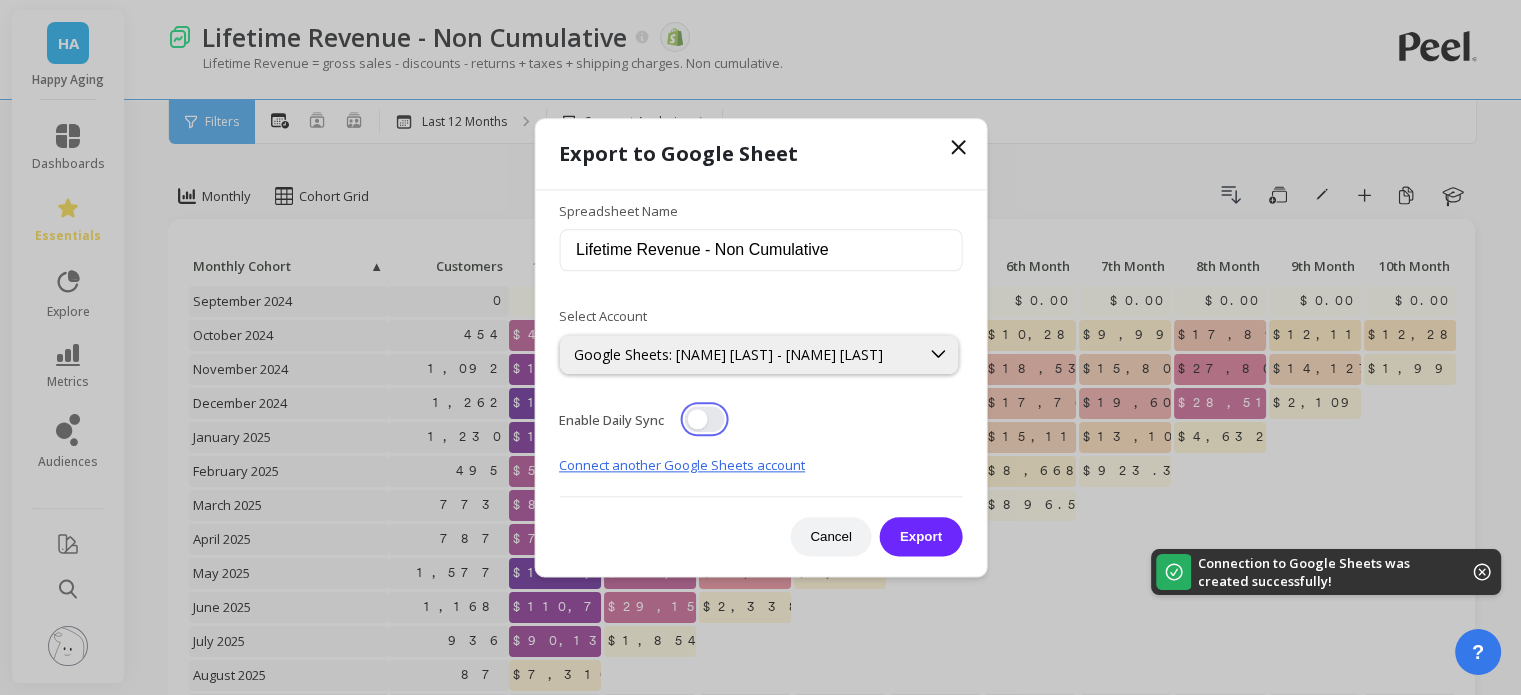 click at bounding box center (704, 419) 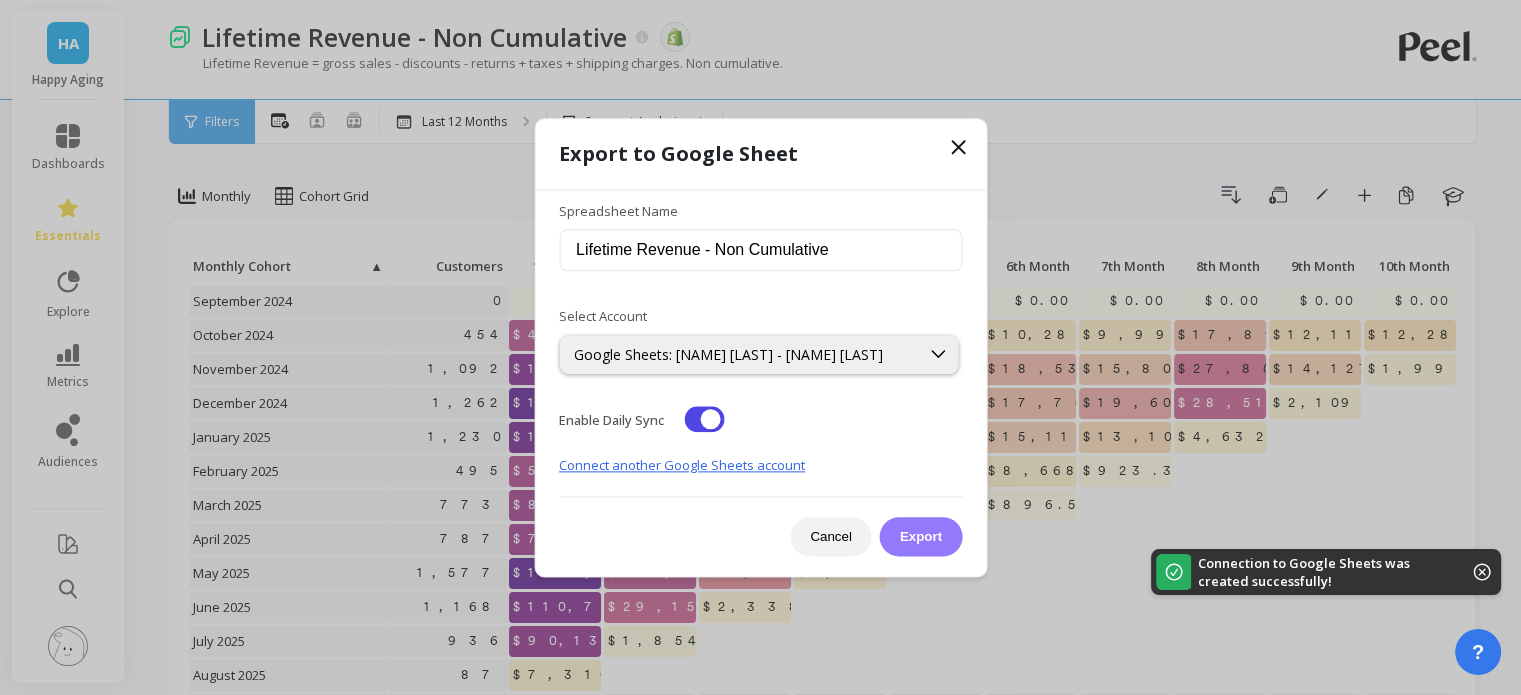 click on "Export" at bounding box center (921, 536) 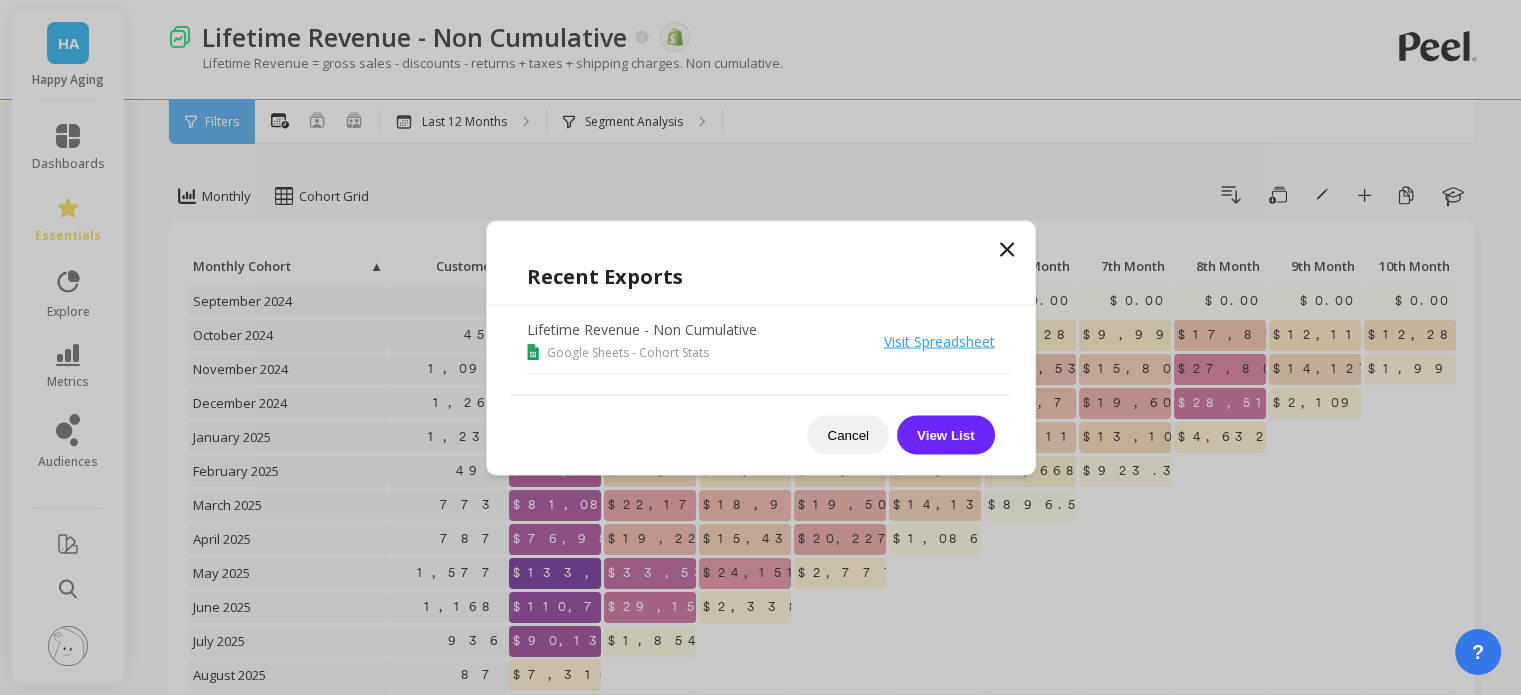 click 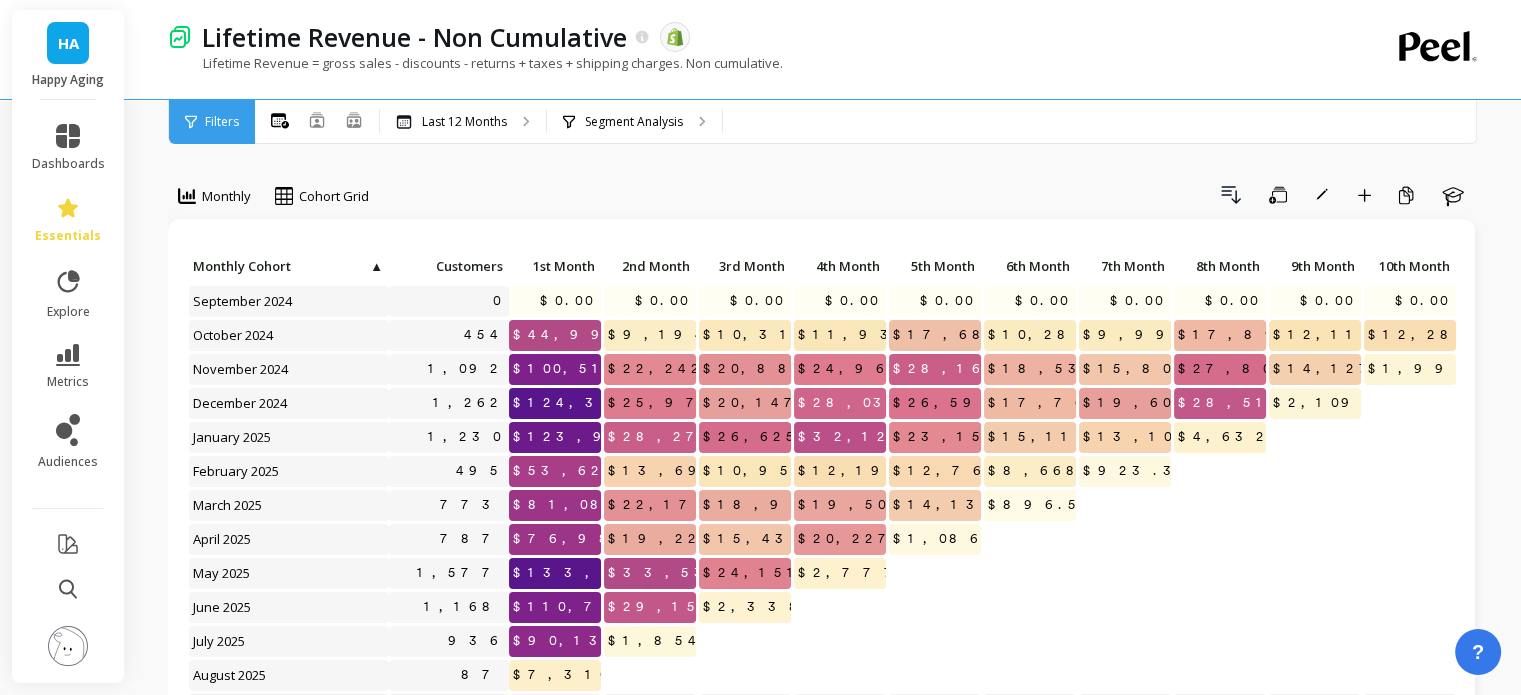 scroll, scrollTop: 189, scrollLeft: 0, axis: vertical 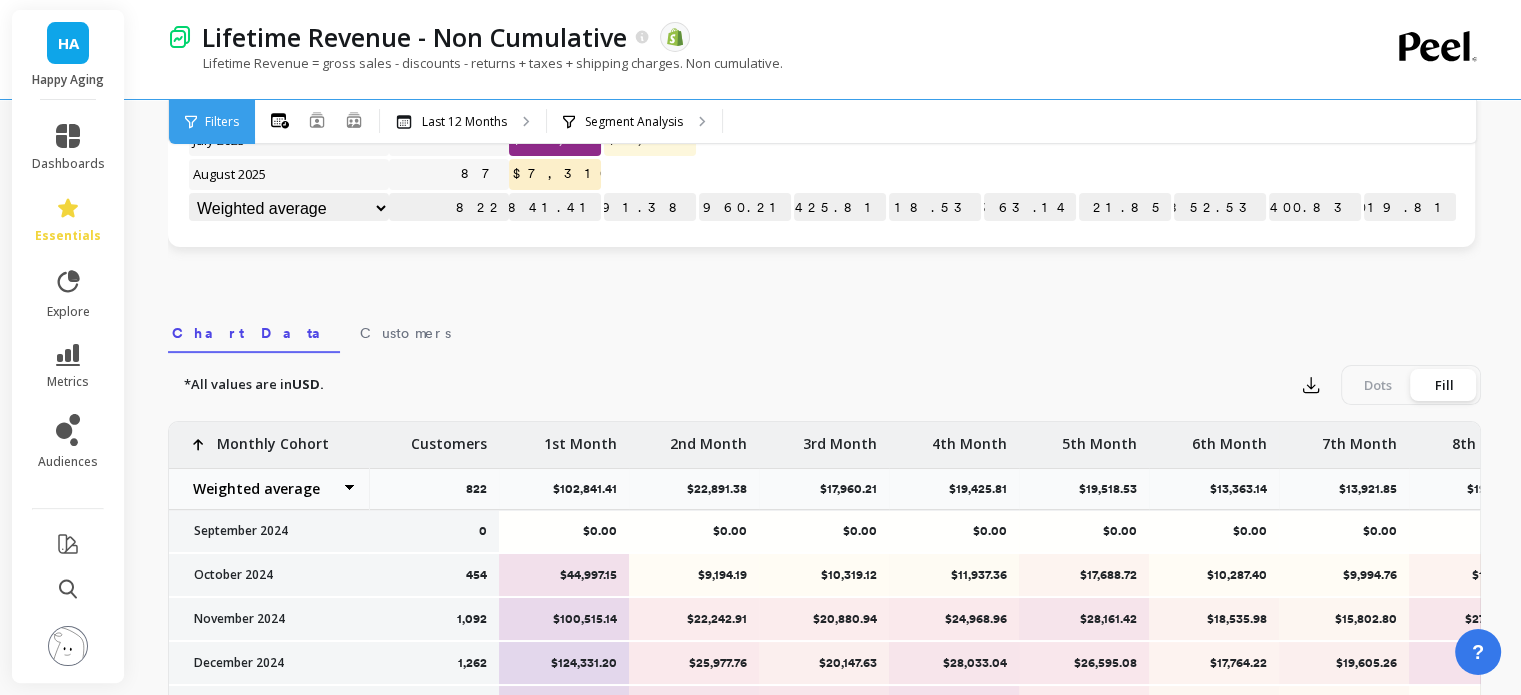 click 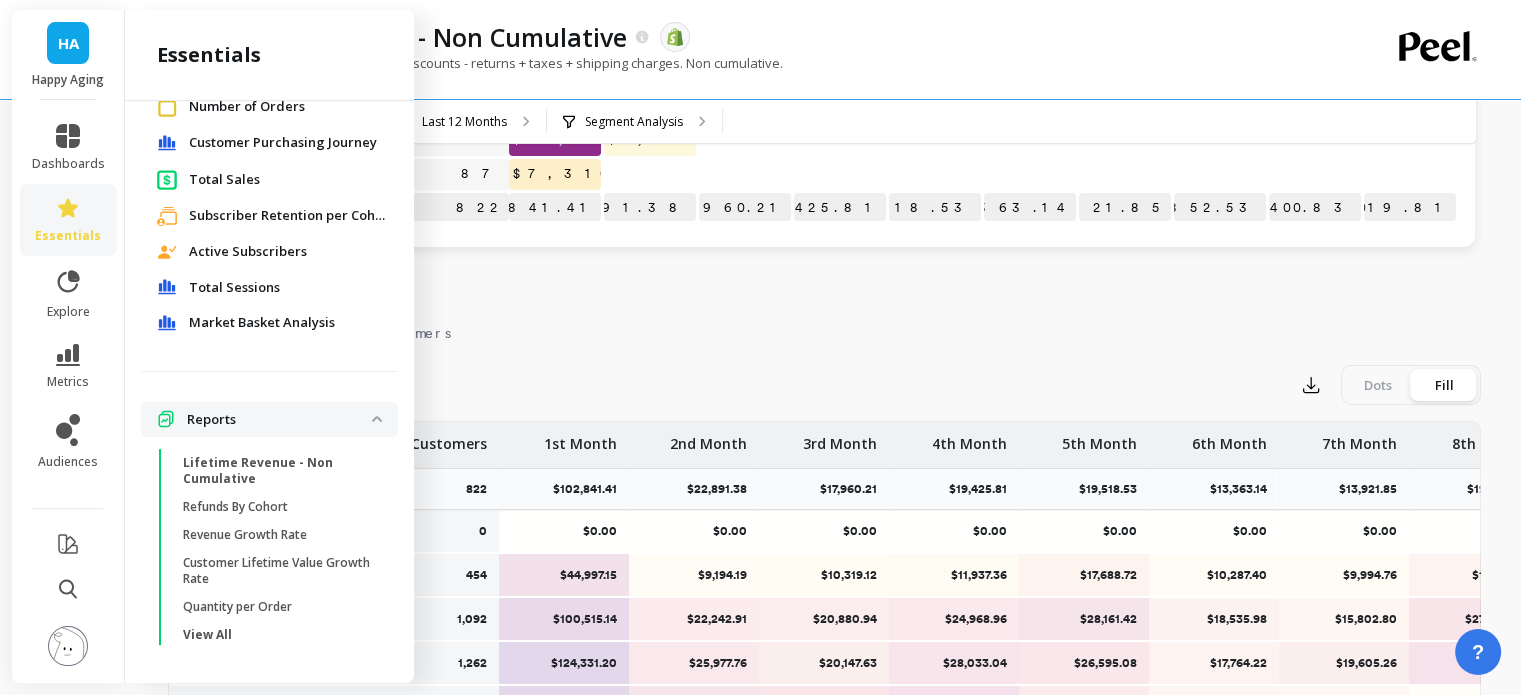 scroll, scrollTop: 308, scrollLeft: 0, axis: vertical 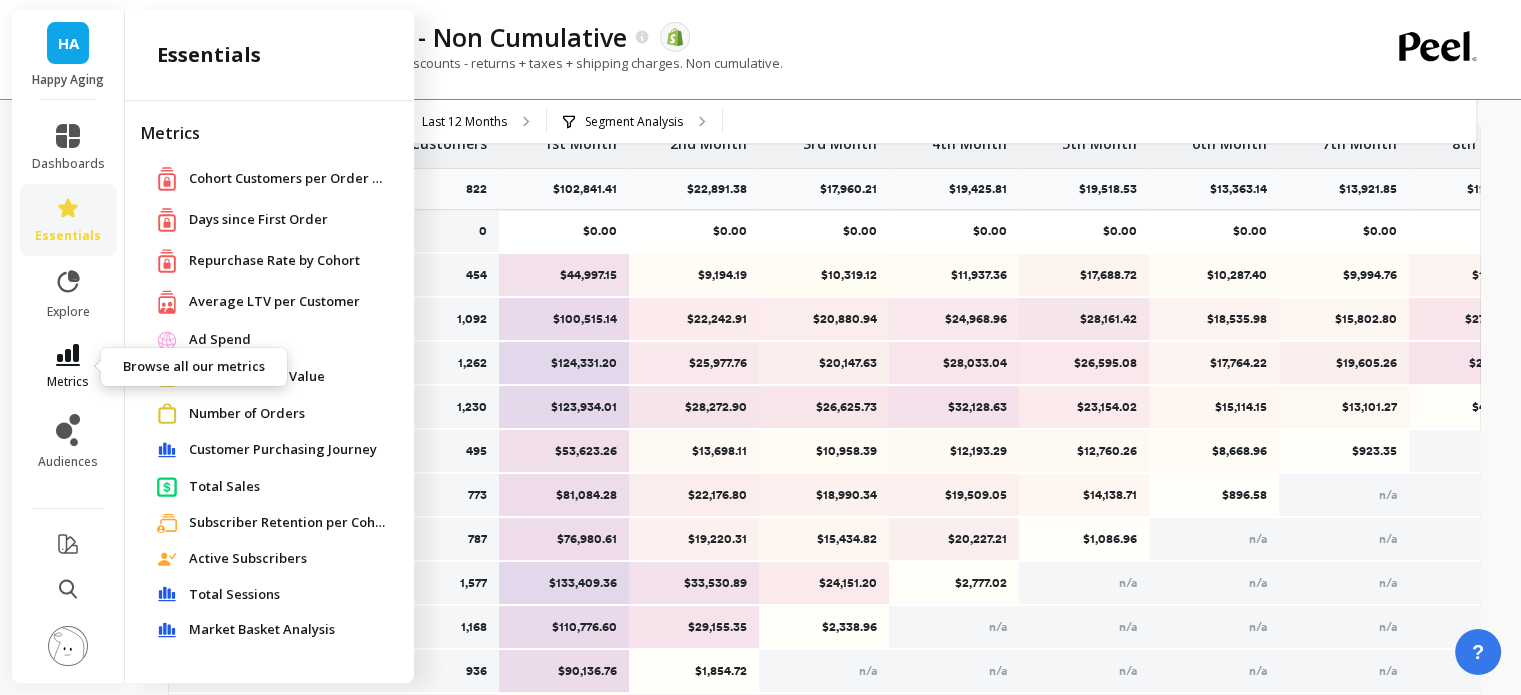 drag, startPoint x: 80, startPoint y: 353, endPoint x: 64, endPoint y: 360, distance: 17.464249 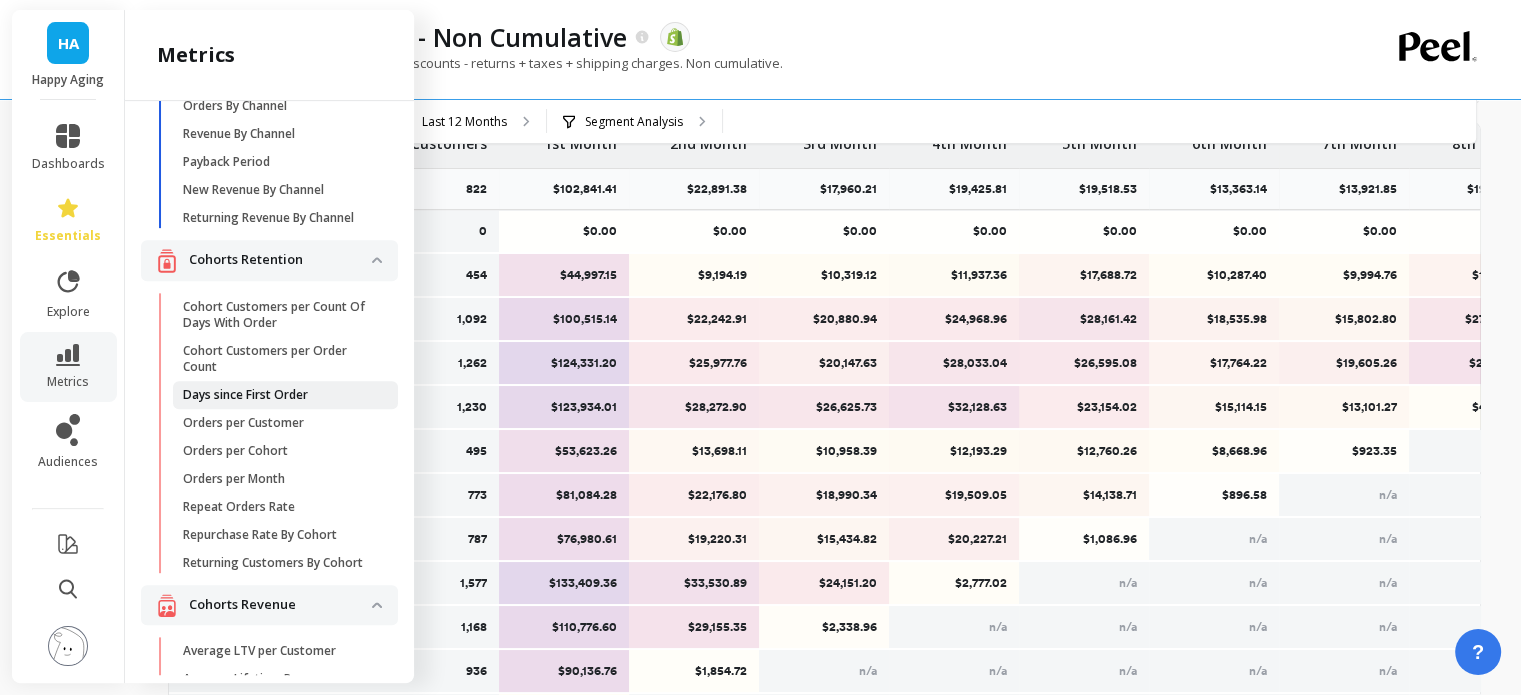 scroll, scrollTop: 200, scrollLeft: 0, axis: vertical 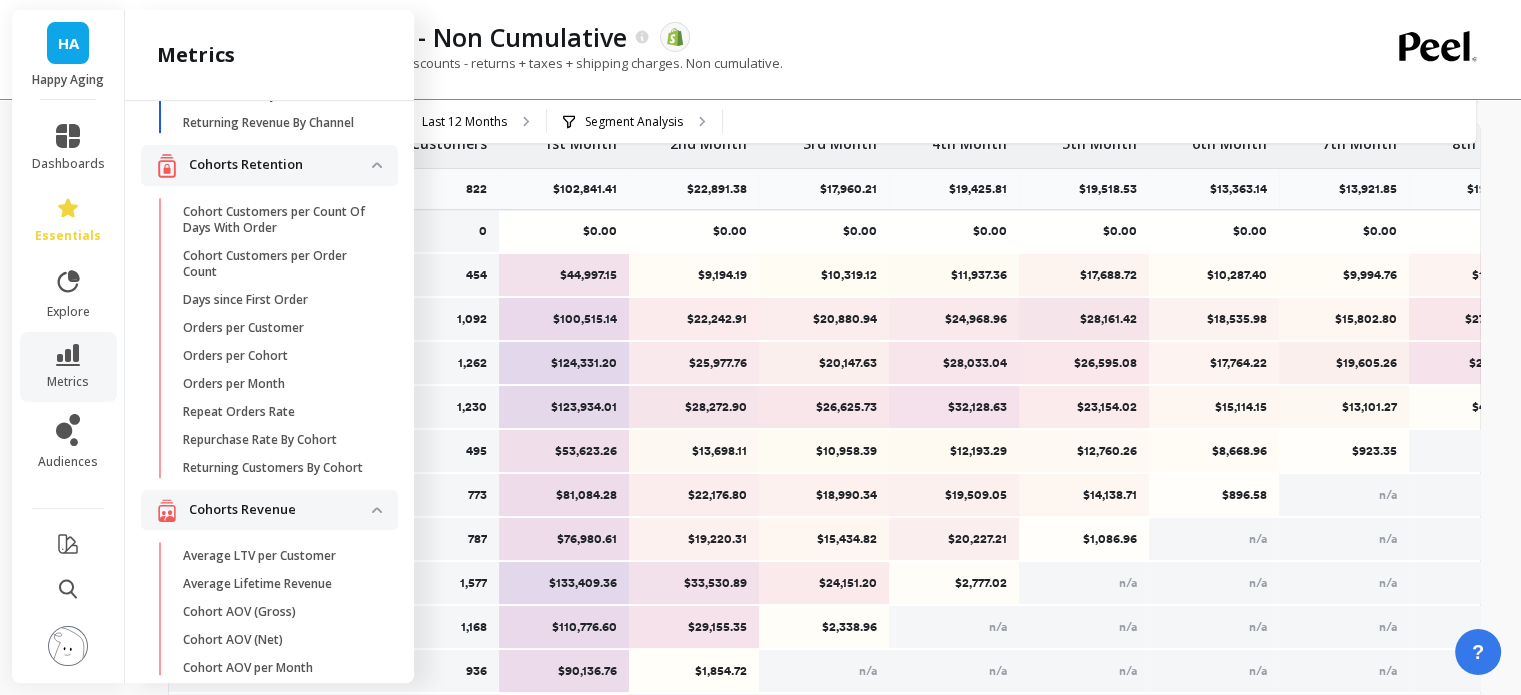 click on "Orders per Cohort" at bounding box center (235, 356) 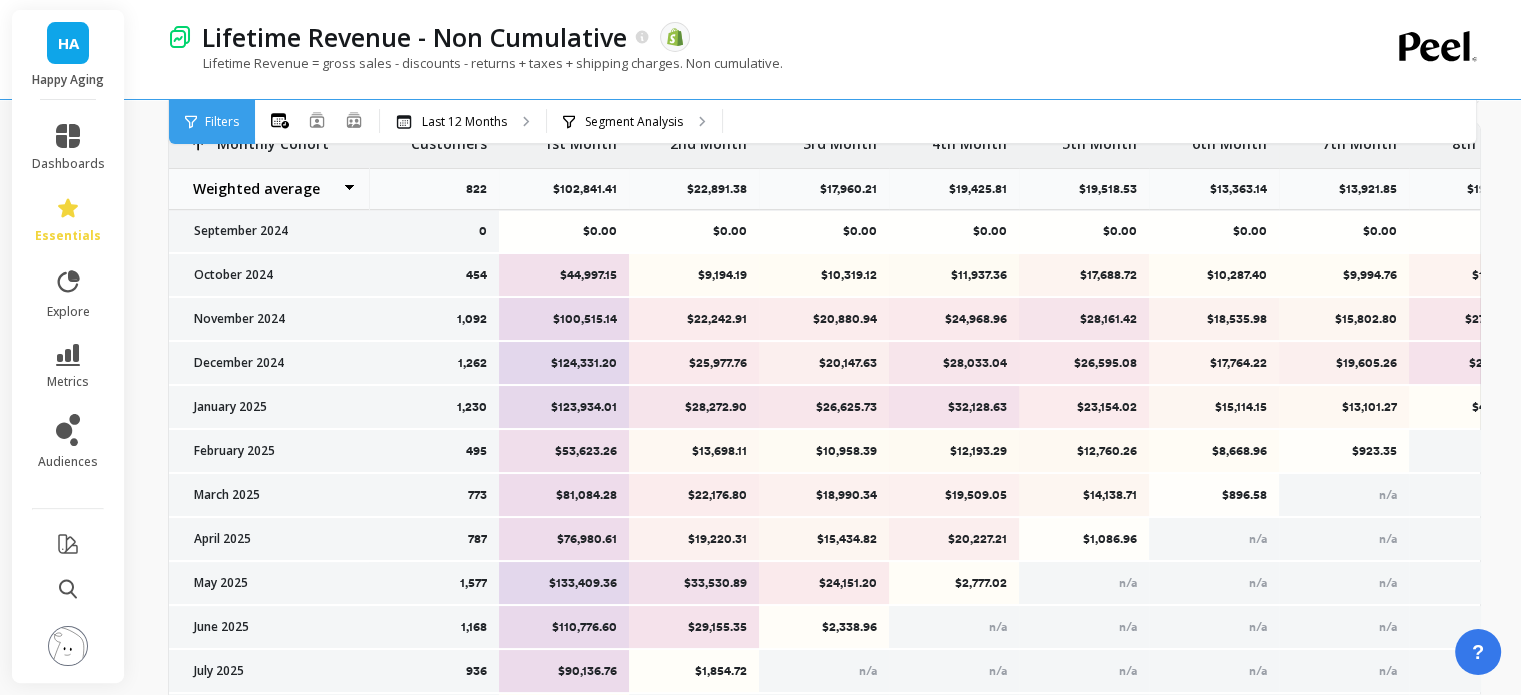 scroll, scrollTop: 0, scrollLeft: 0, axis: both 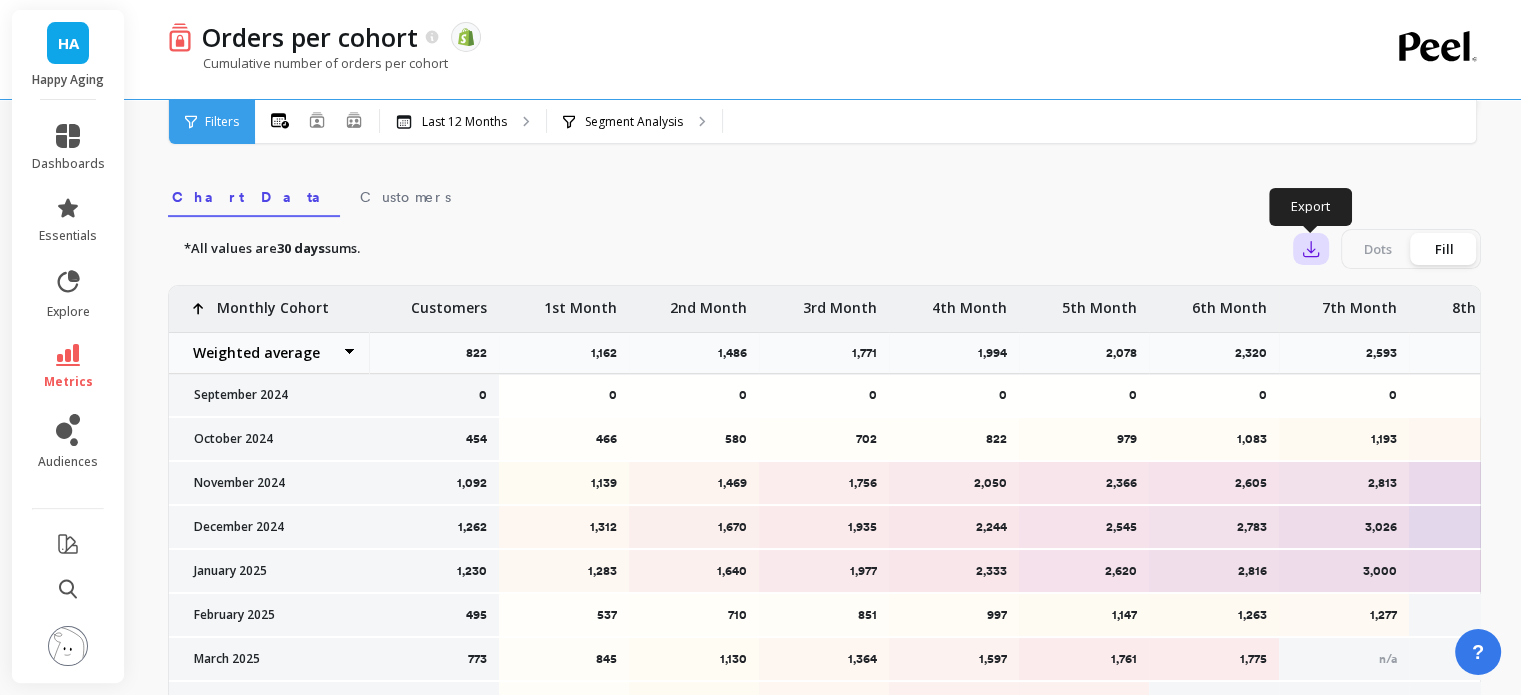 click 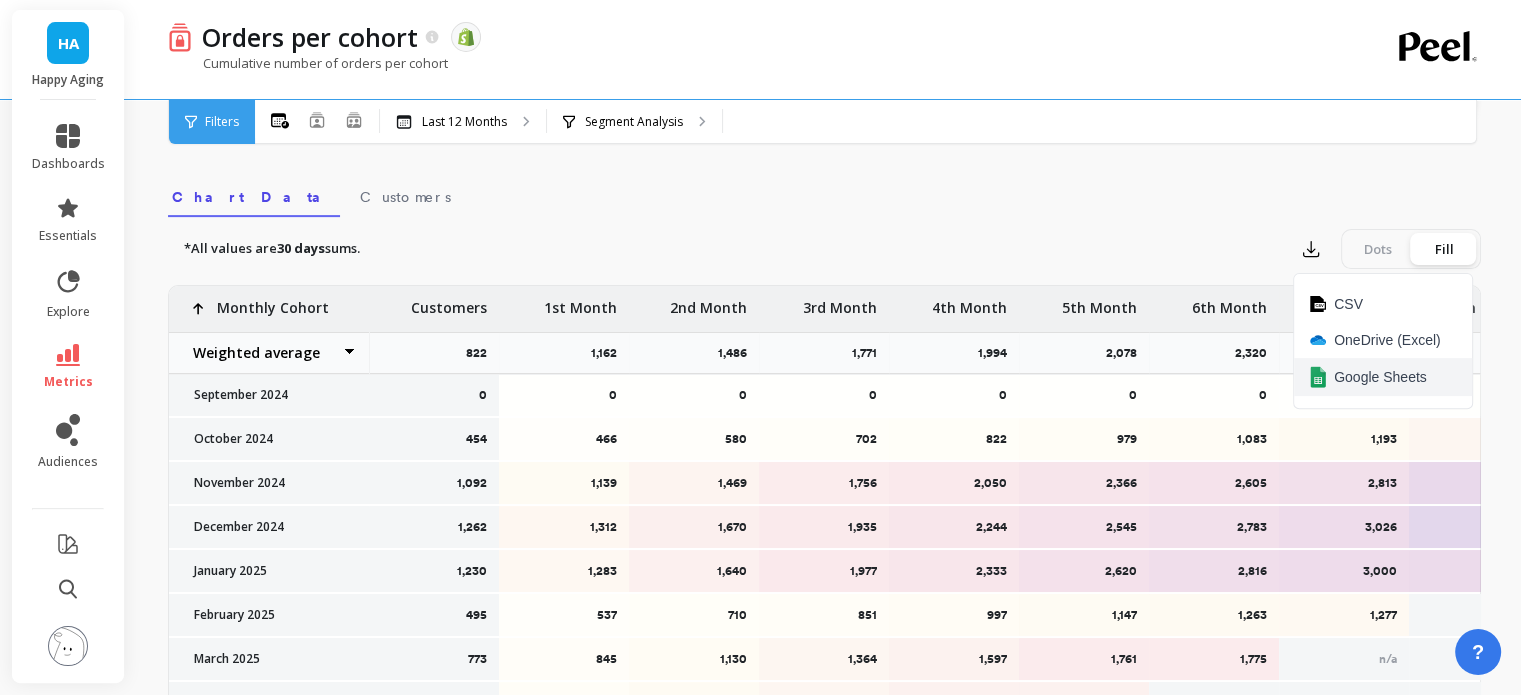 click on "Google Sheets" at bounding box center (1380, 377) 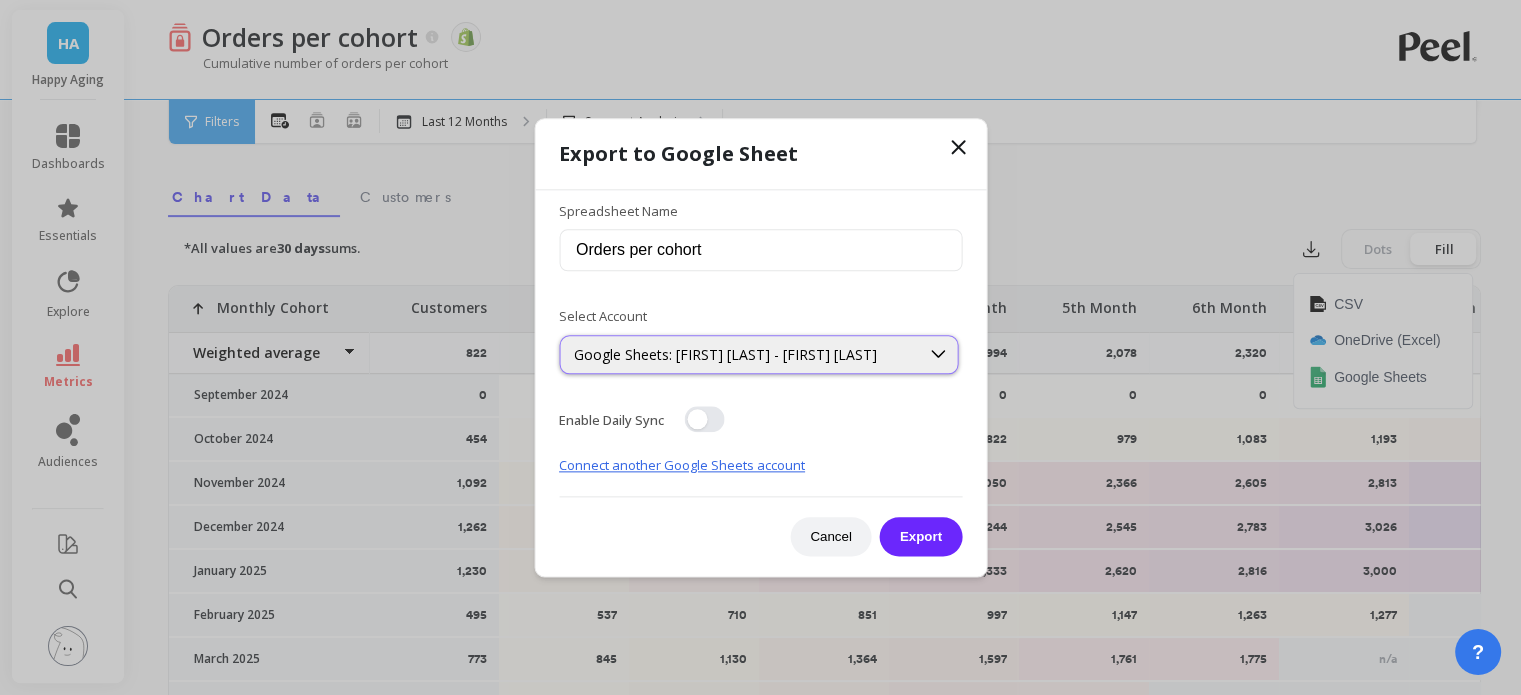 click on "Google Sheets: [NAME] [NAME] - [NAME] [NAME]" at bounding box center [739, 354] 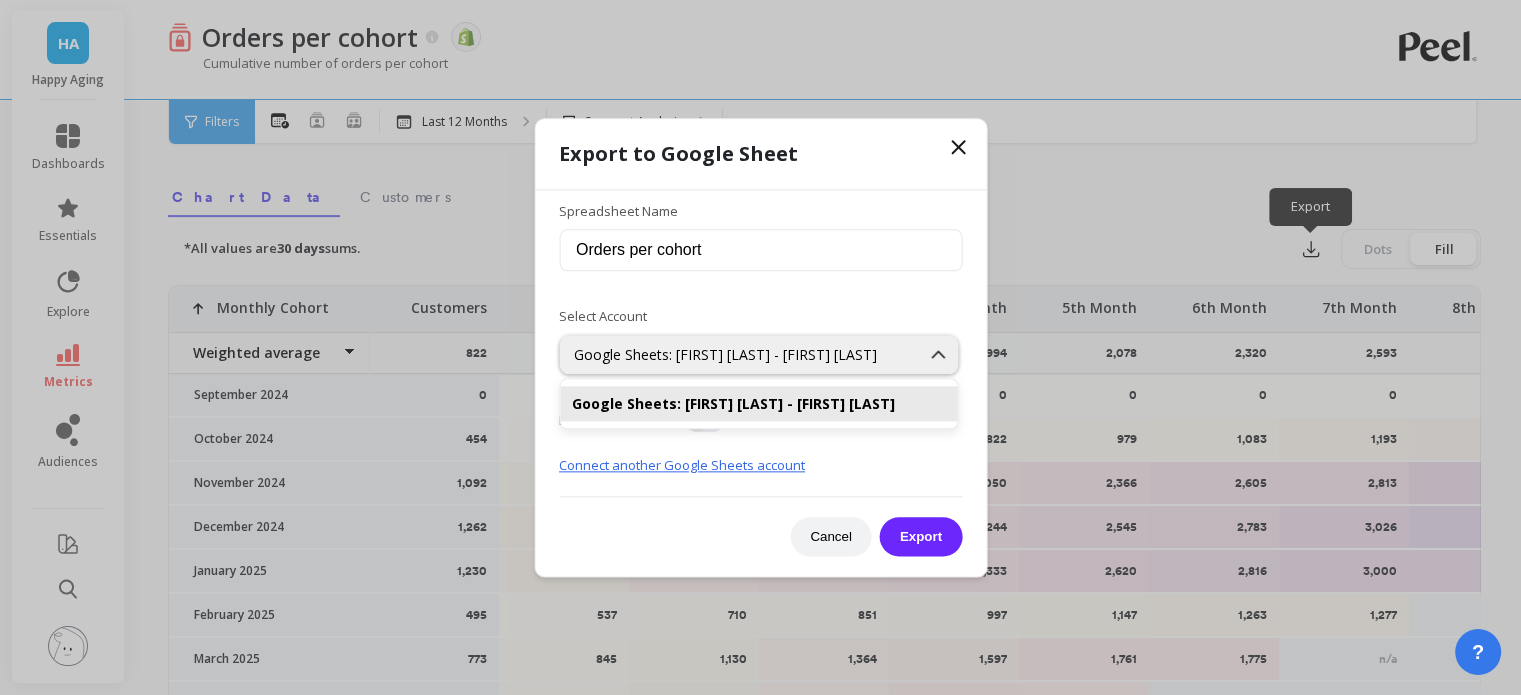 click on "Select Account Google Sheets: Poli Alves - Poliana Alves Google Sheets: Poli Alves - Poliana Alves" at bounding box center (760, 341) 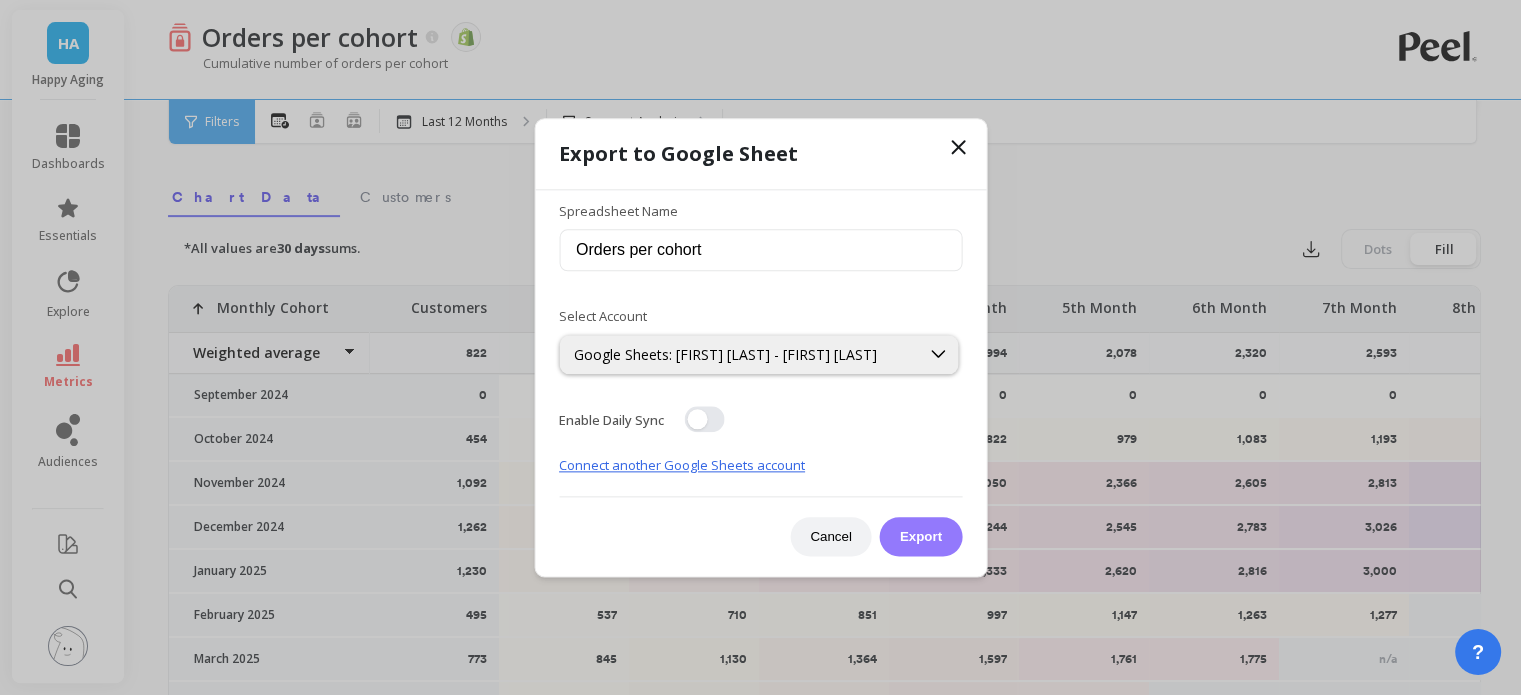 click on "Export" at bounding box center [921, 536] 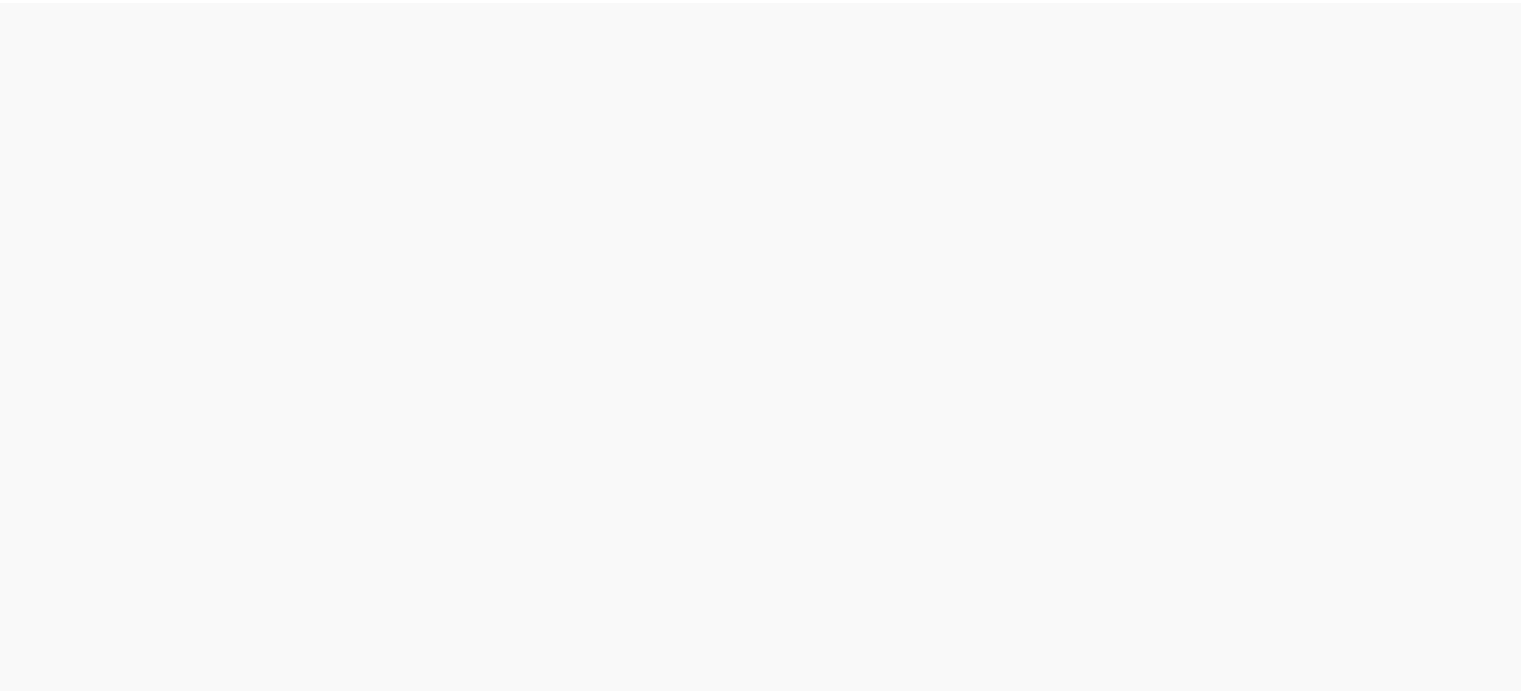 scroll, scrollTop: 0, scrollLeft: 0, axis: both 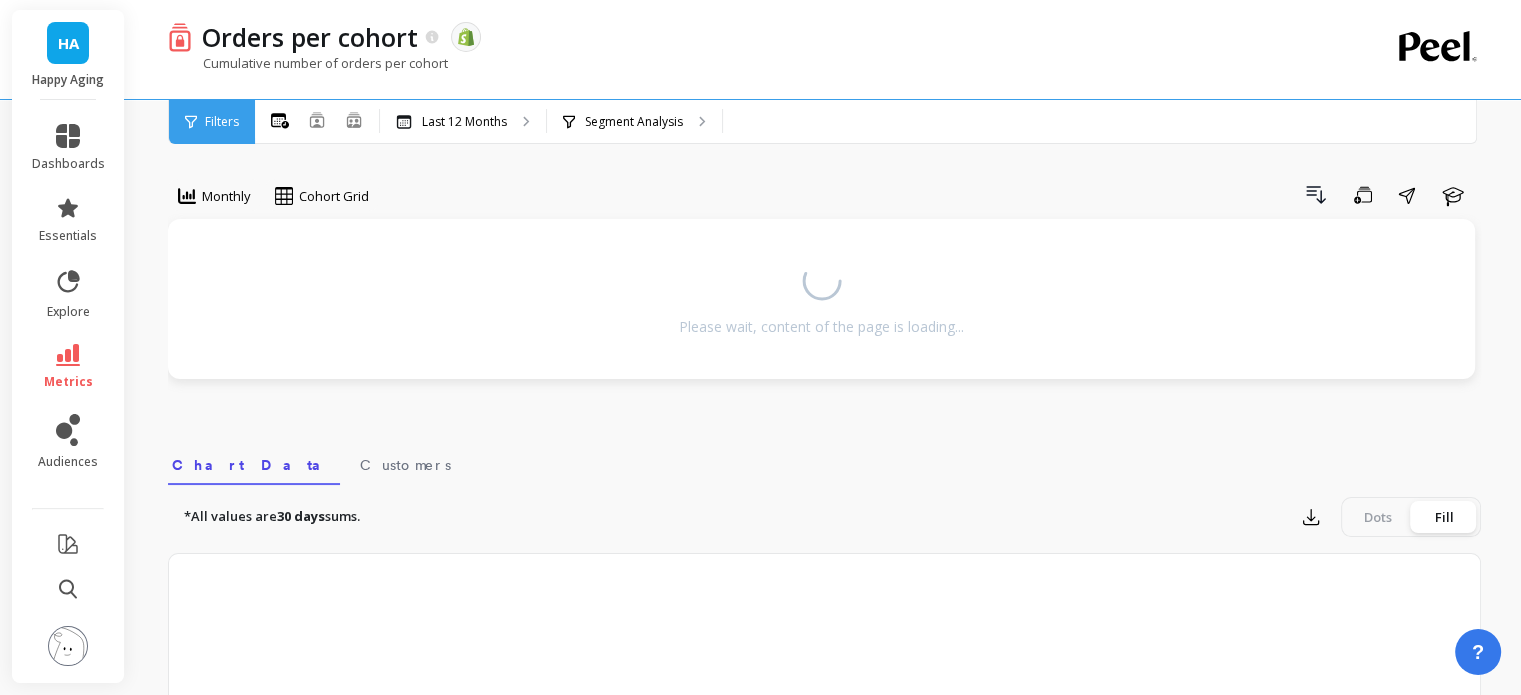 click 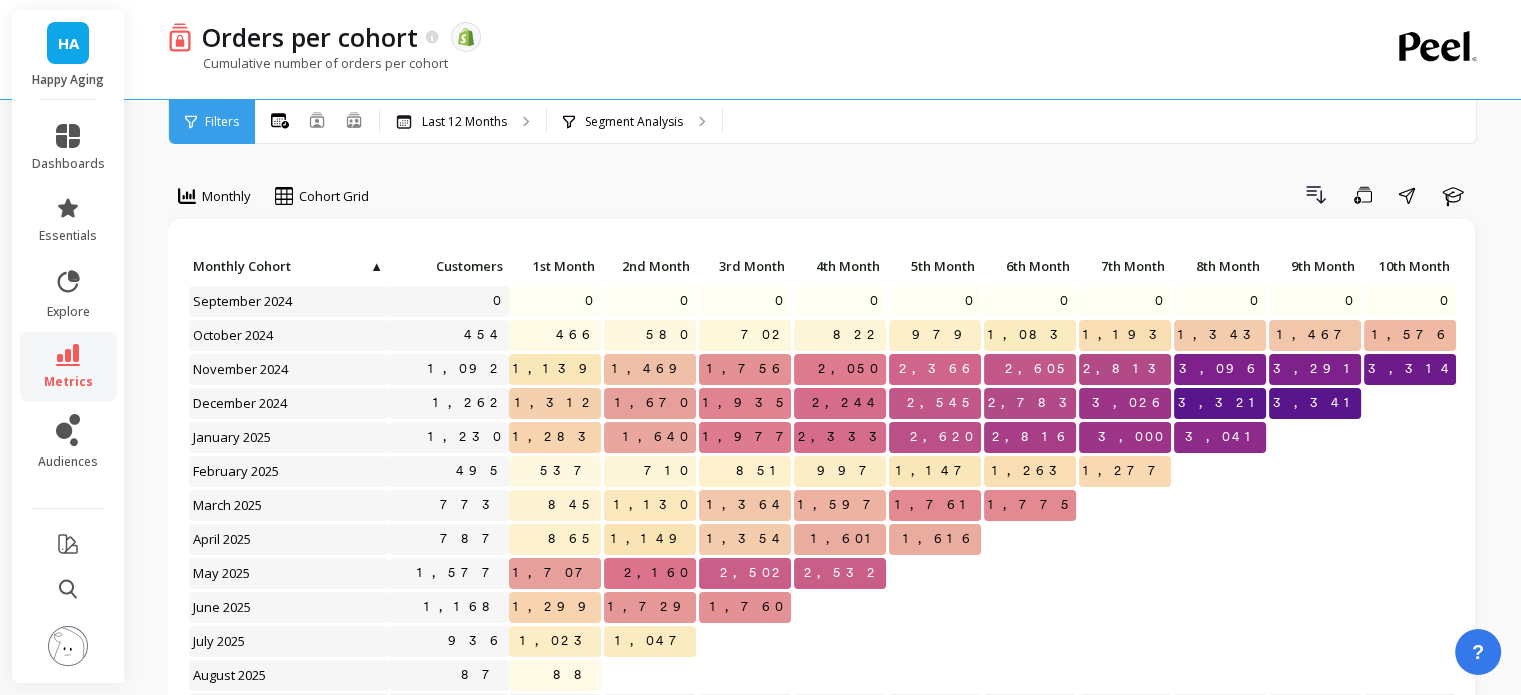 click 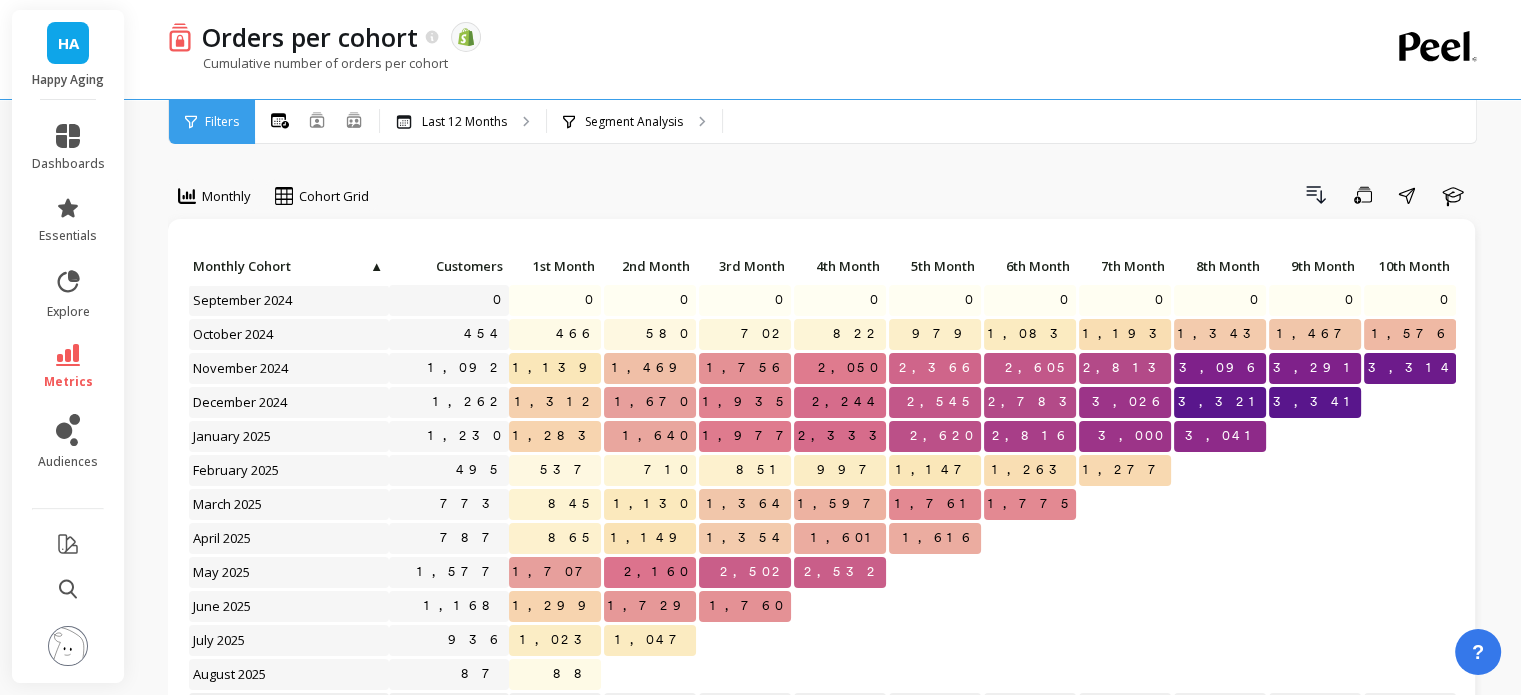 scroll, scrollTop: 16, scrollLeft: 0, axis: vertical 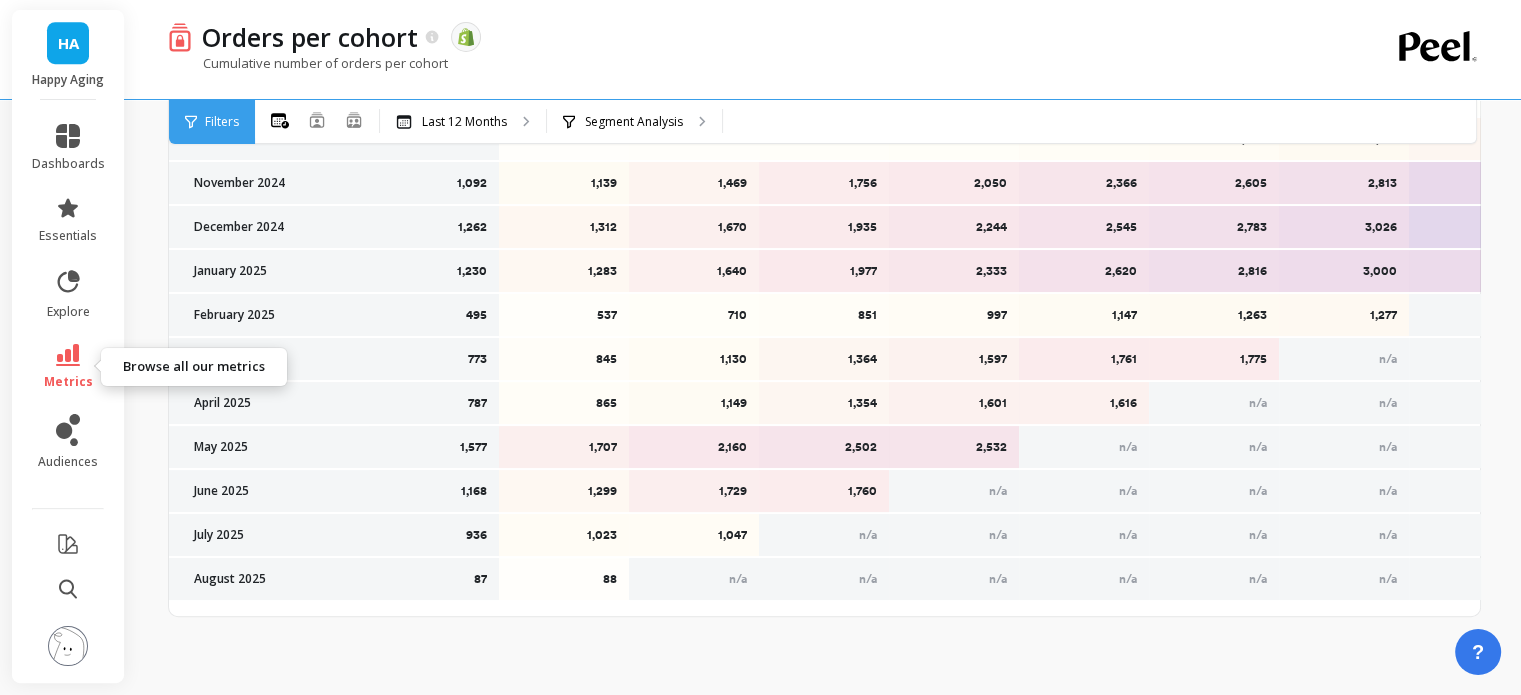 click 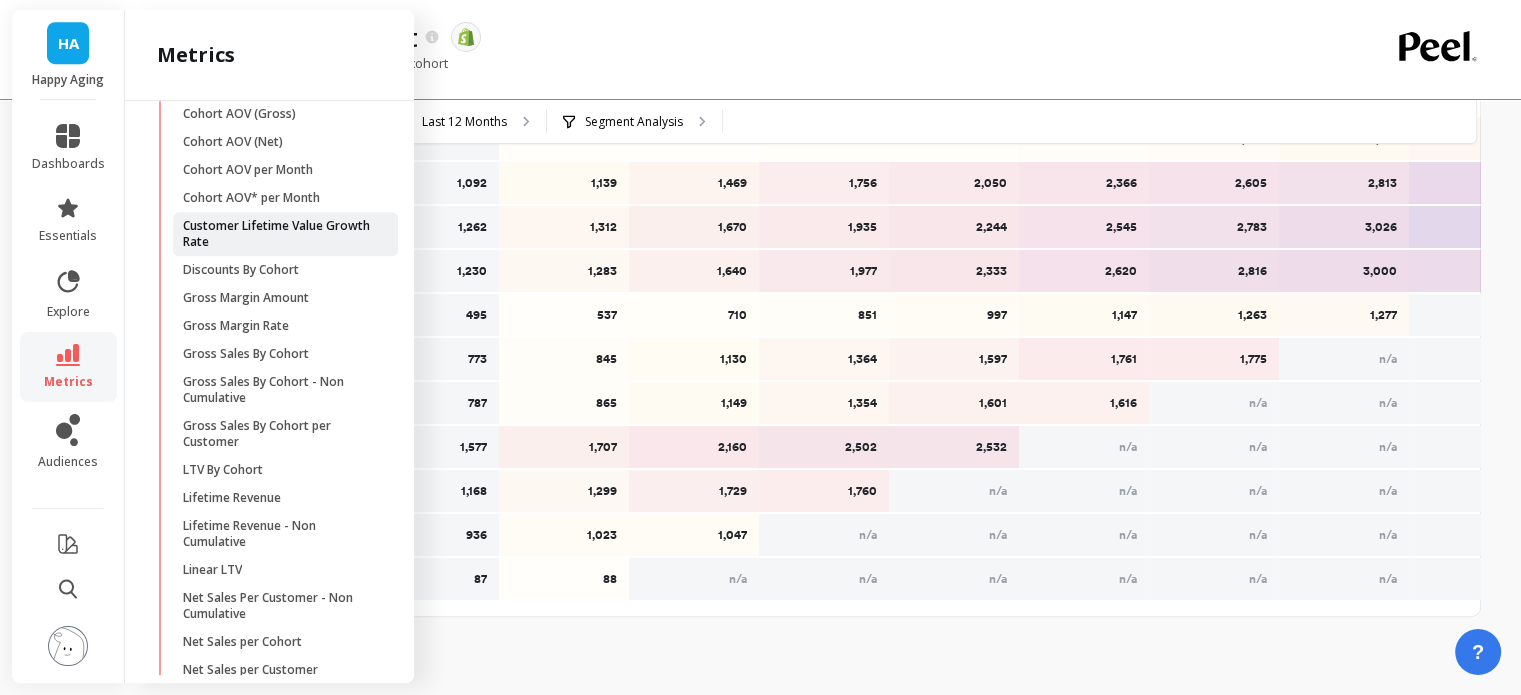 scroll, scrollTop: 700, scrollLeft: 0, axis: vertical 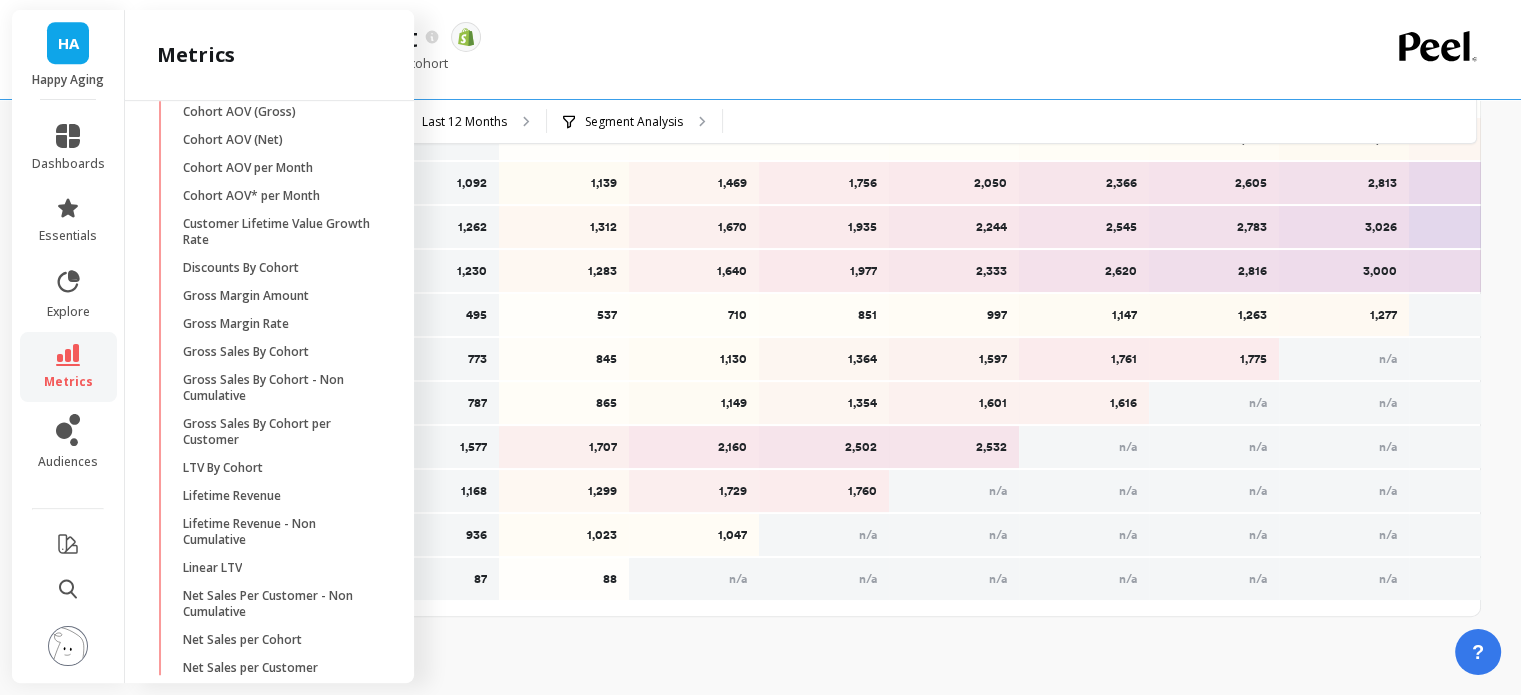 click on "LTV By Cohort" at bounding box center [223, 468] 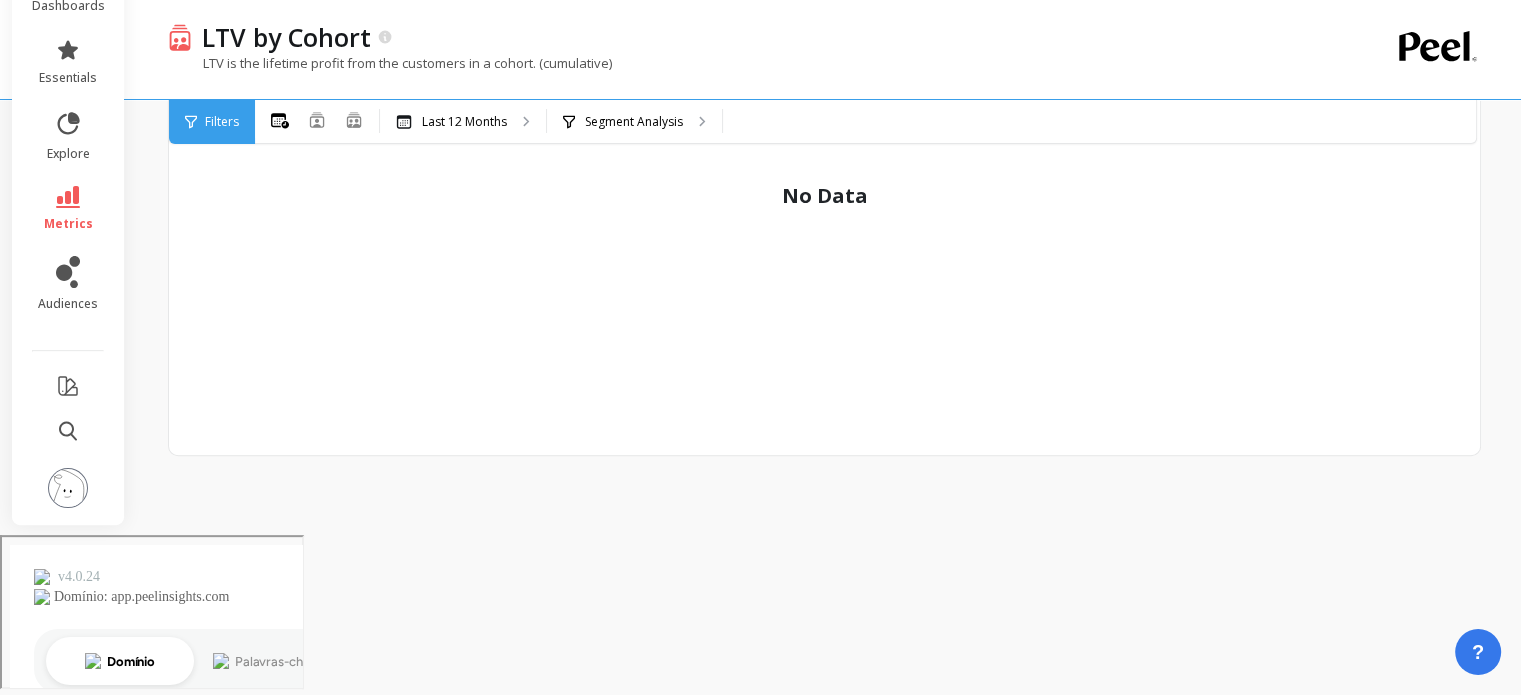 scroll, scrollTop: 436, scrollLeft: 0, axis: vertical 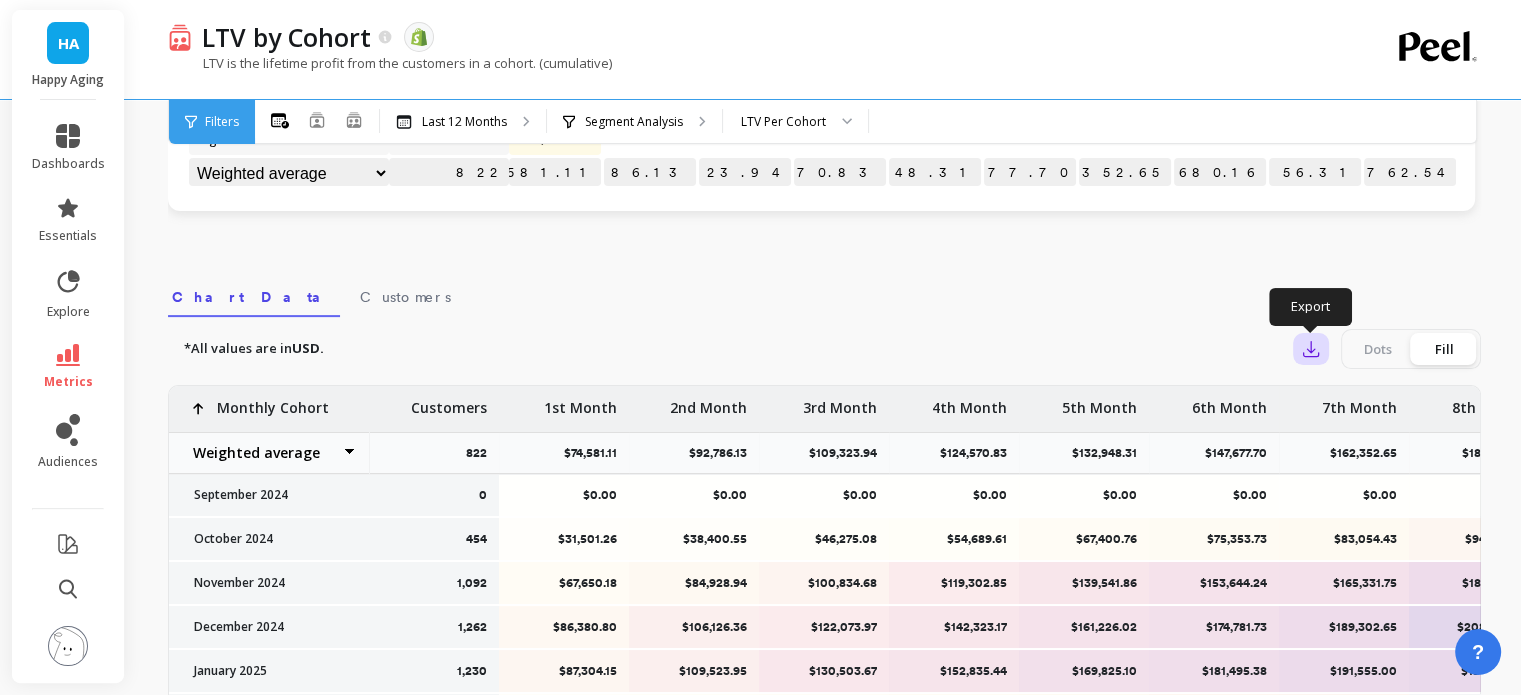 click 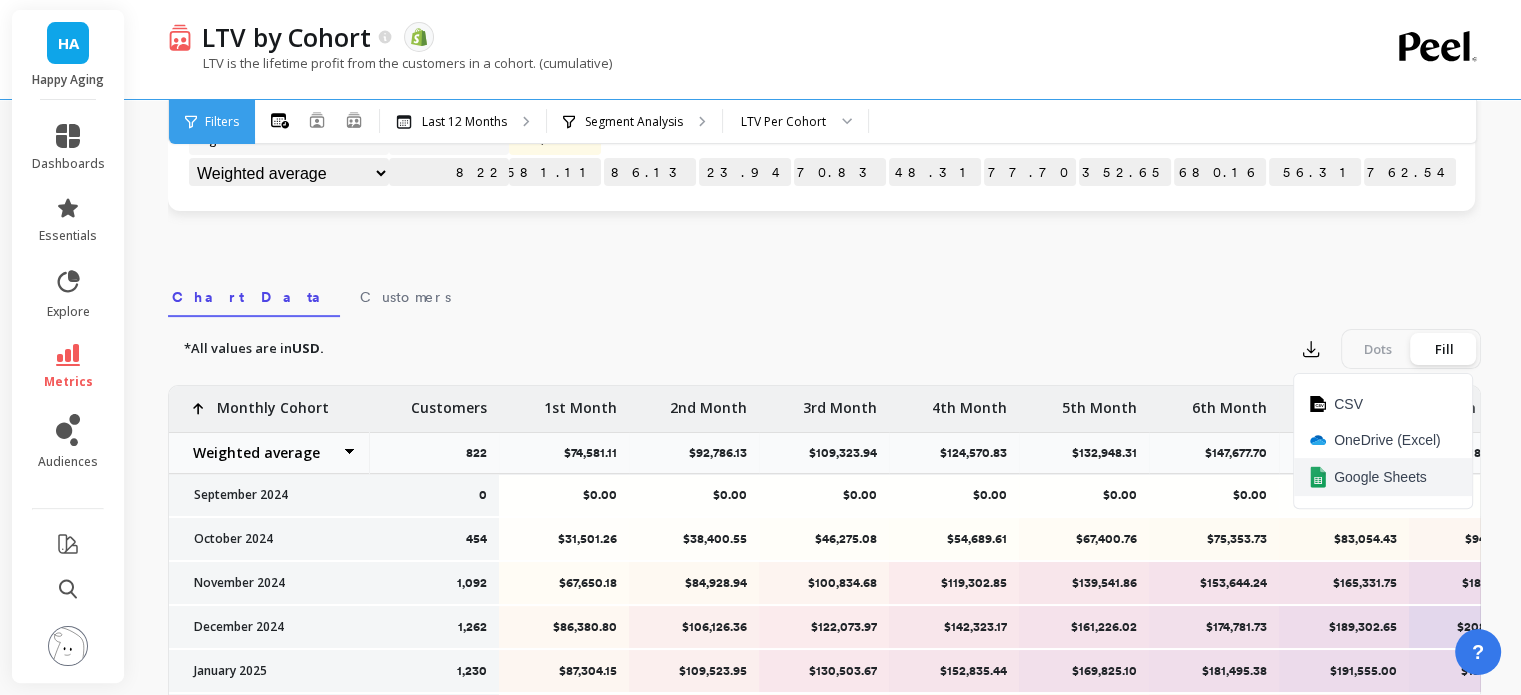 click on "Google Sheets" at bounding box center (1380, 477) 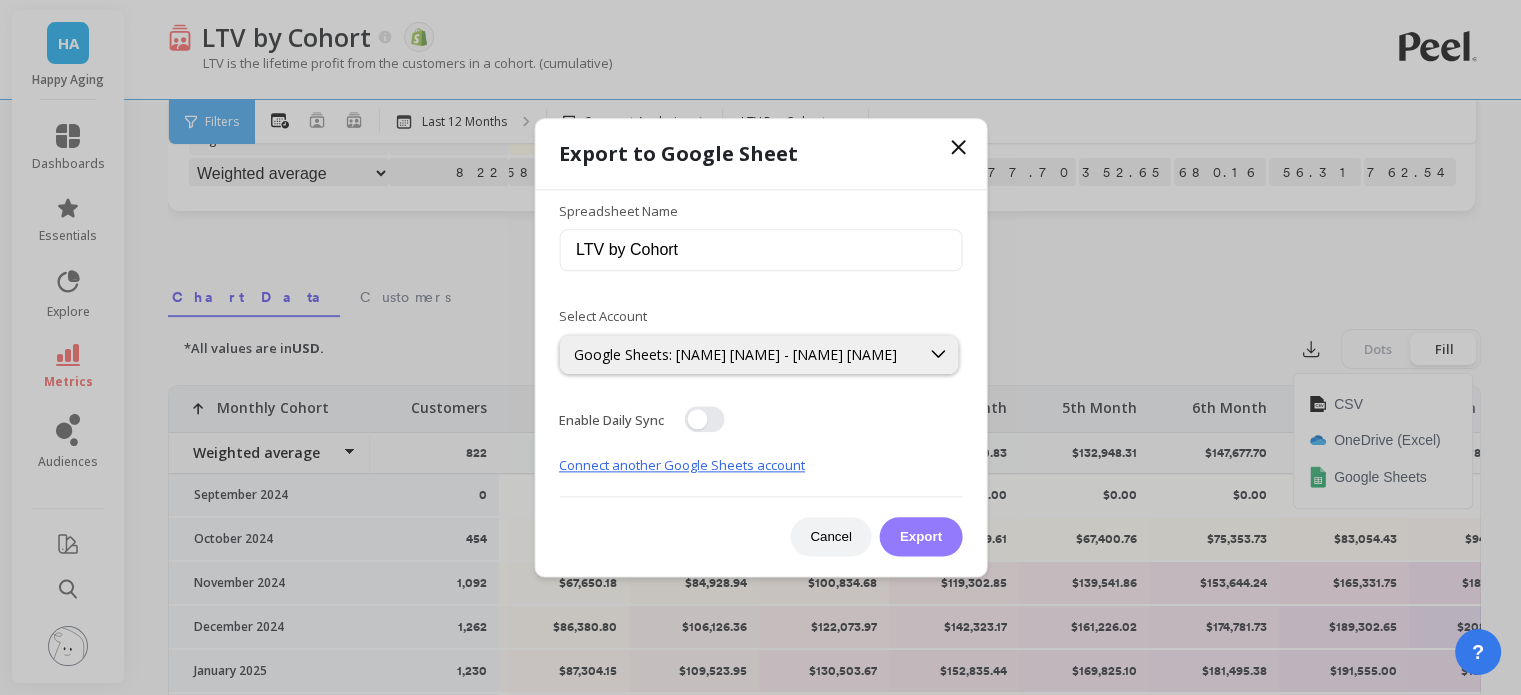 click on "Export" at bounding box center (921, 536) 